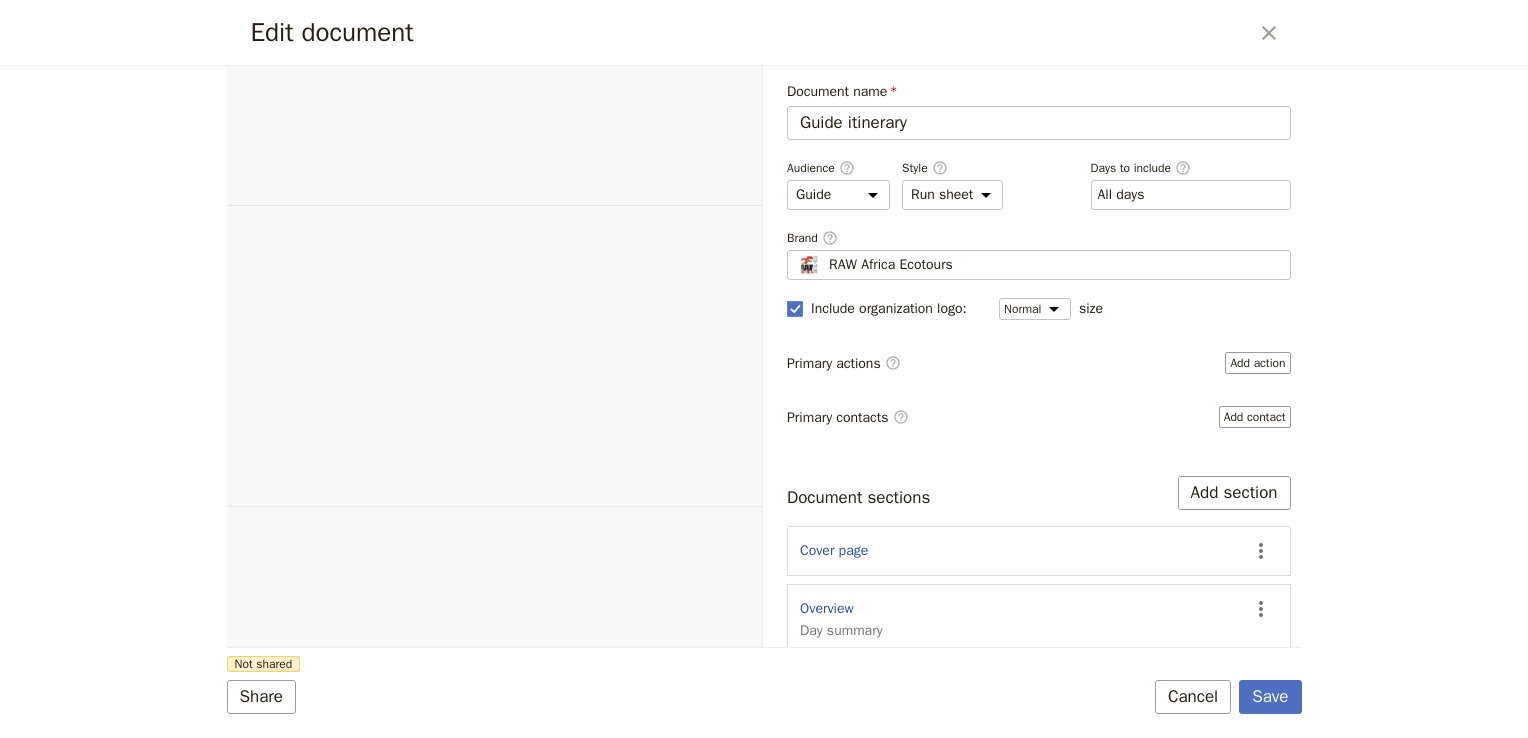select on "STAFF" 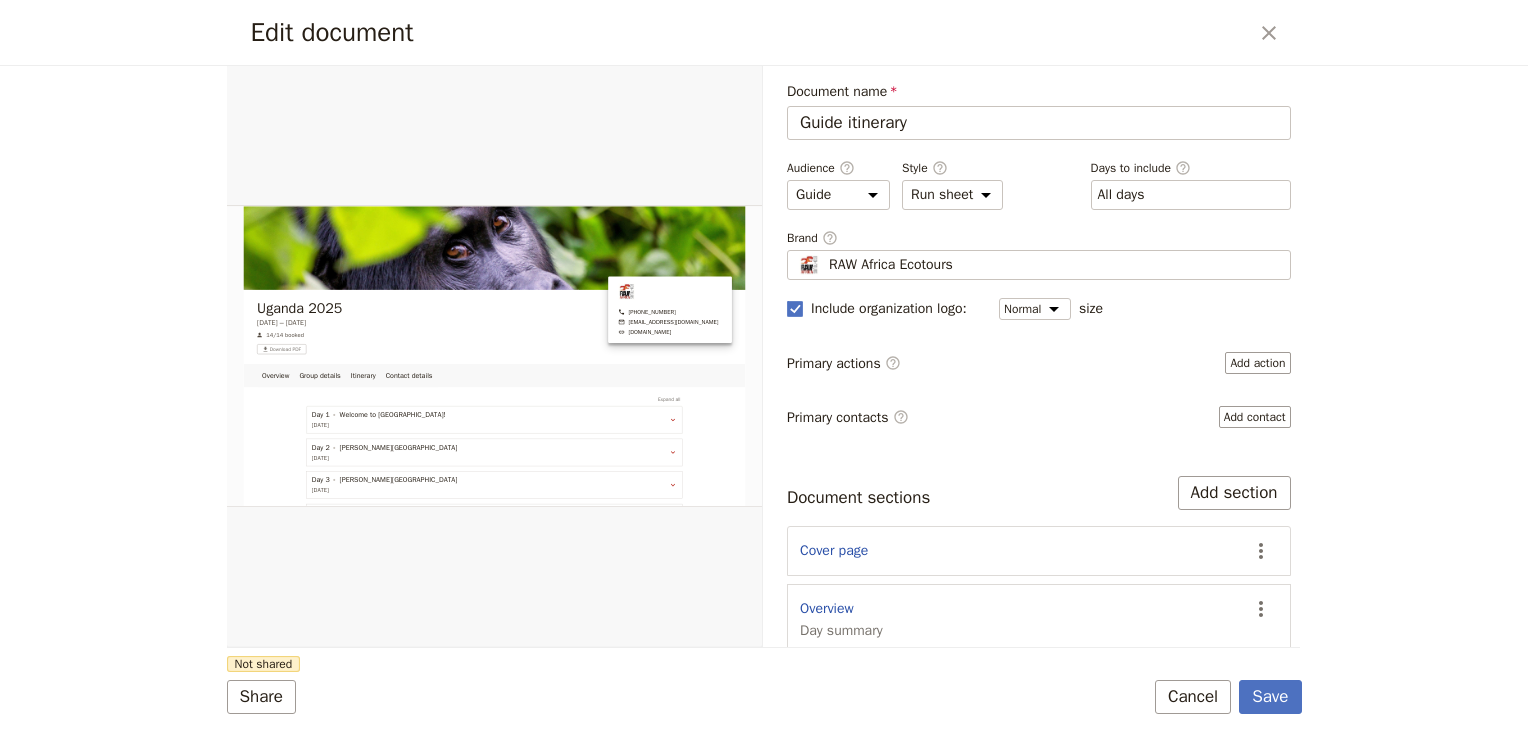 scroll, scrollTop: 0, scrollLeft: 0, axis: both 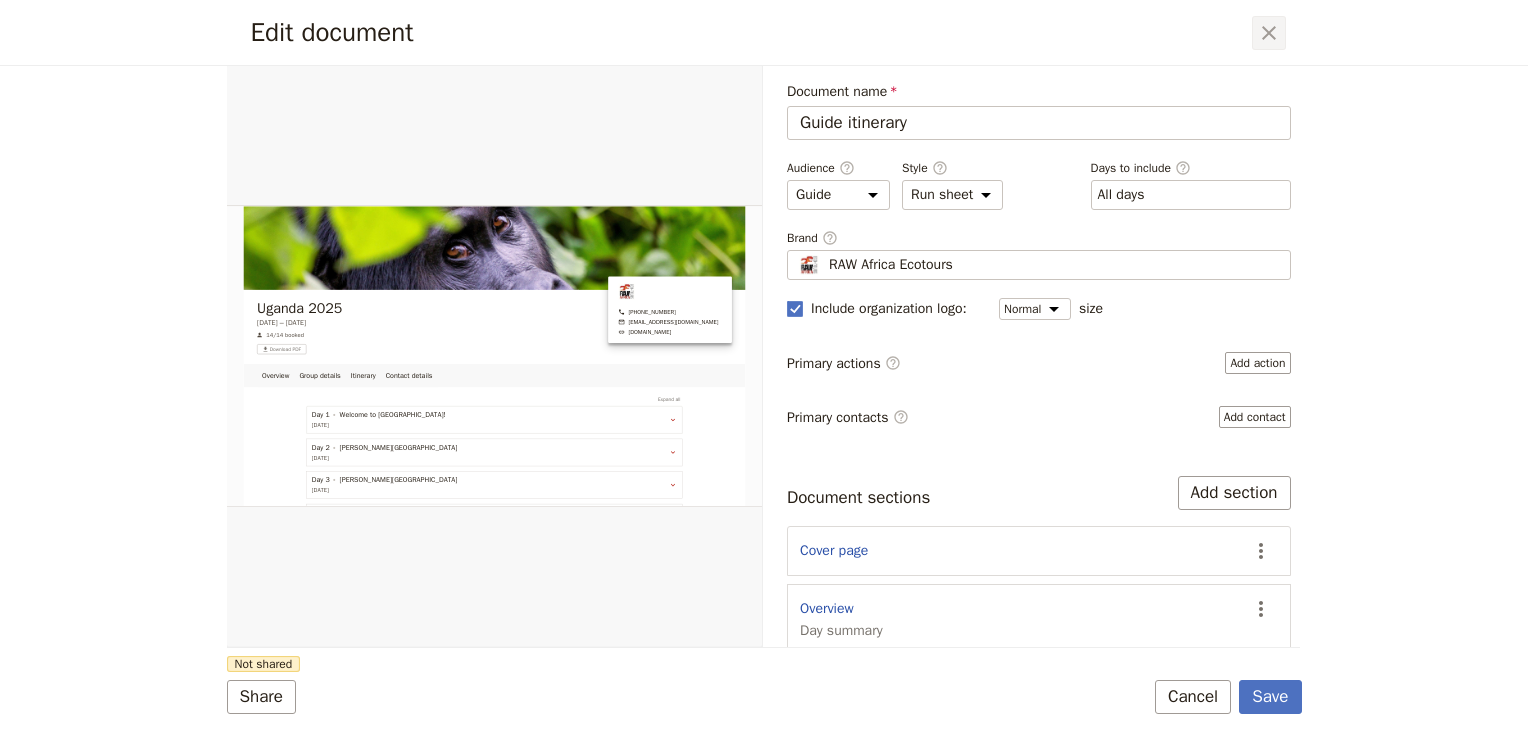 click 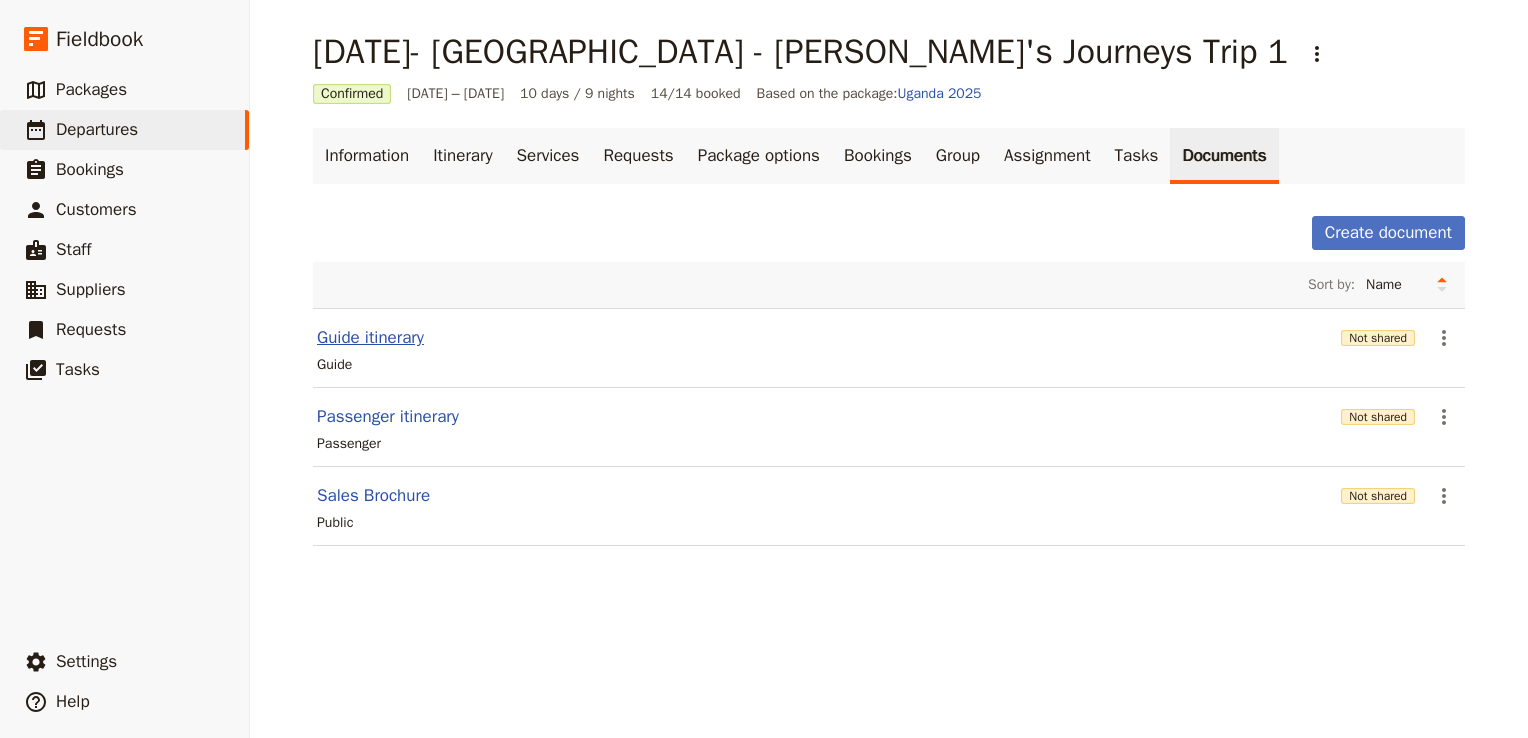click on "Guide itinerary" at bounding box center (370, 338) 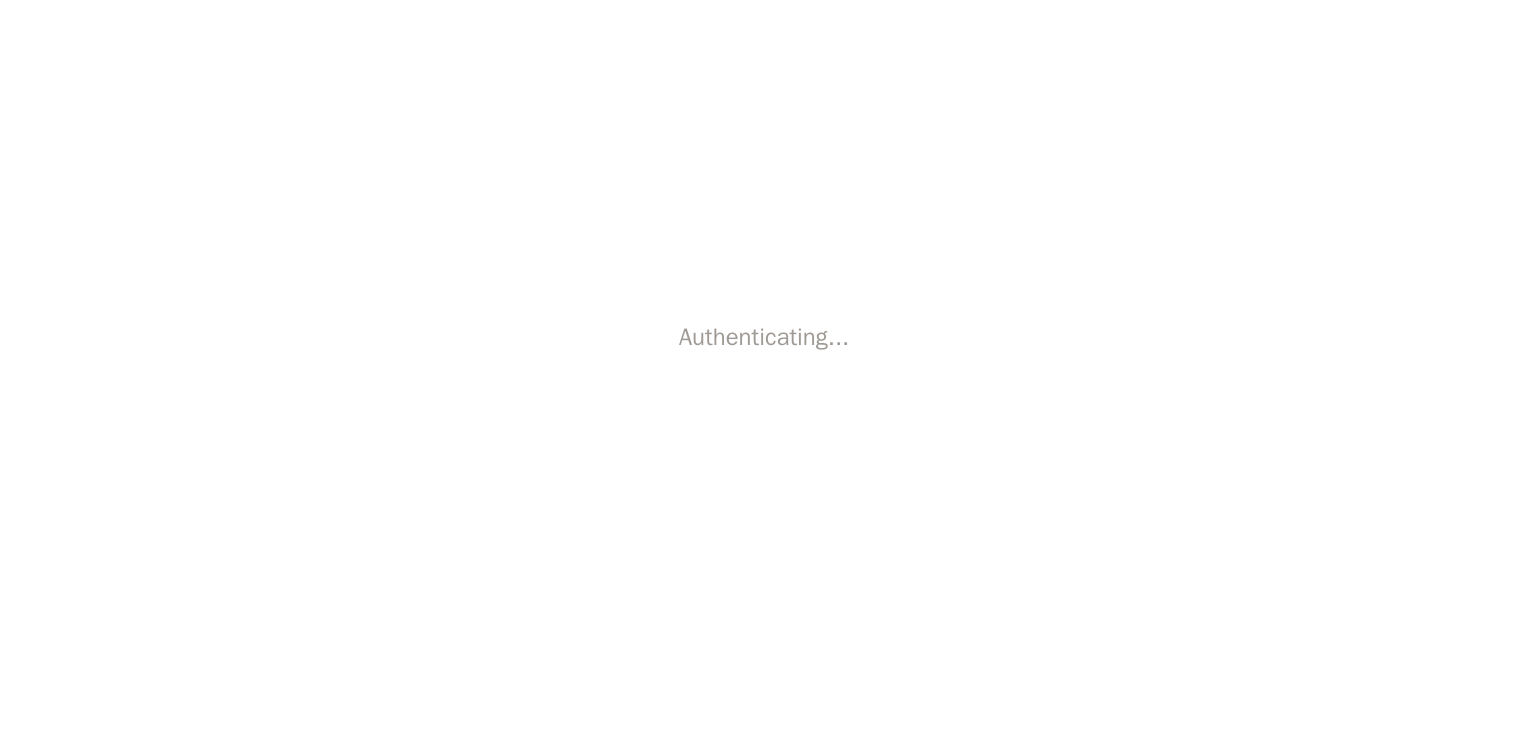 scroll, scrollTop: 0, scrollLeft: 0, axis: both 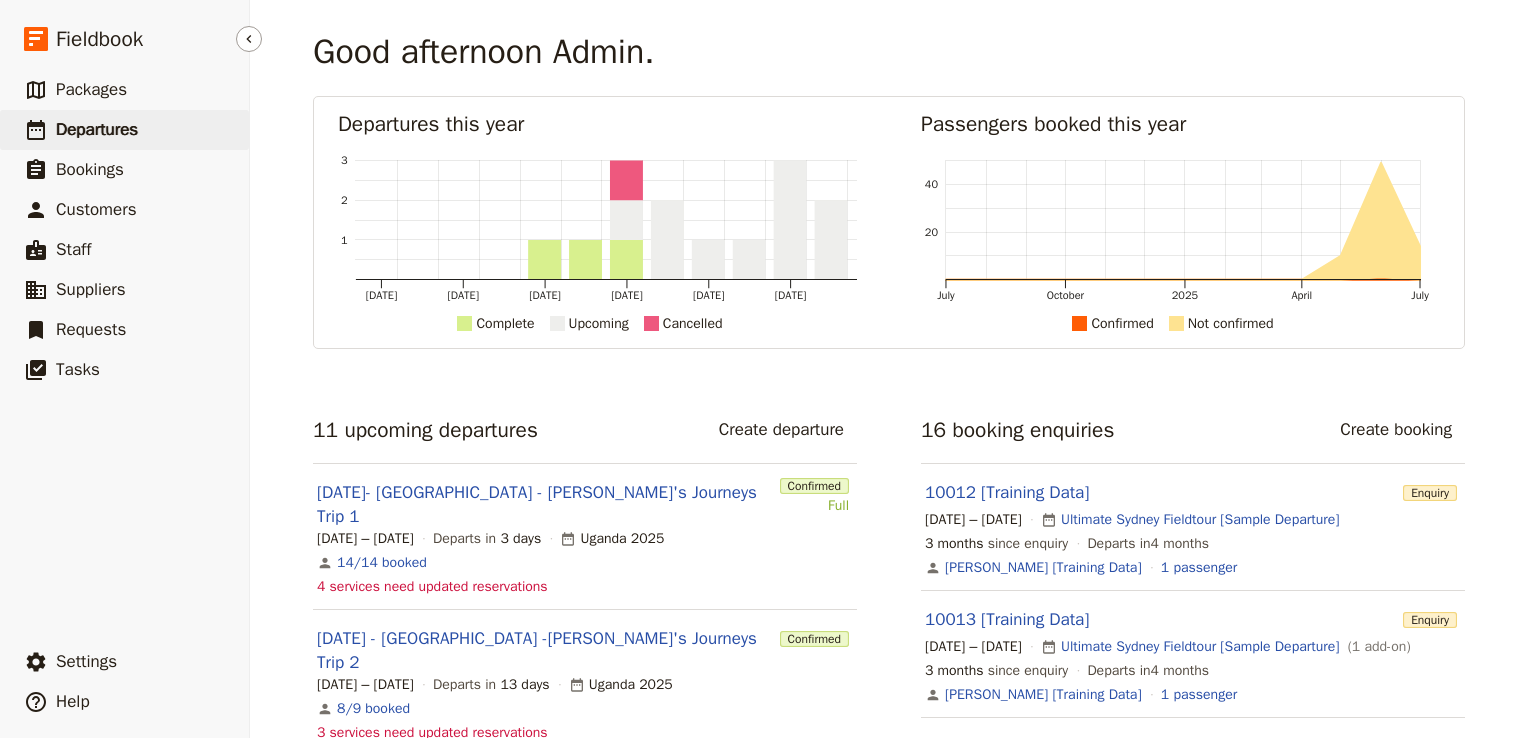 click on "Departures" at bounding box center (97, 129) 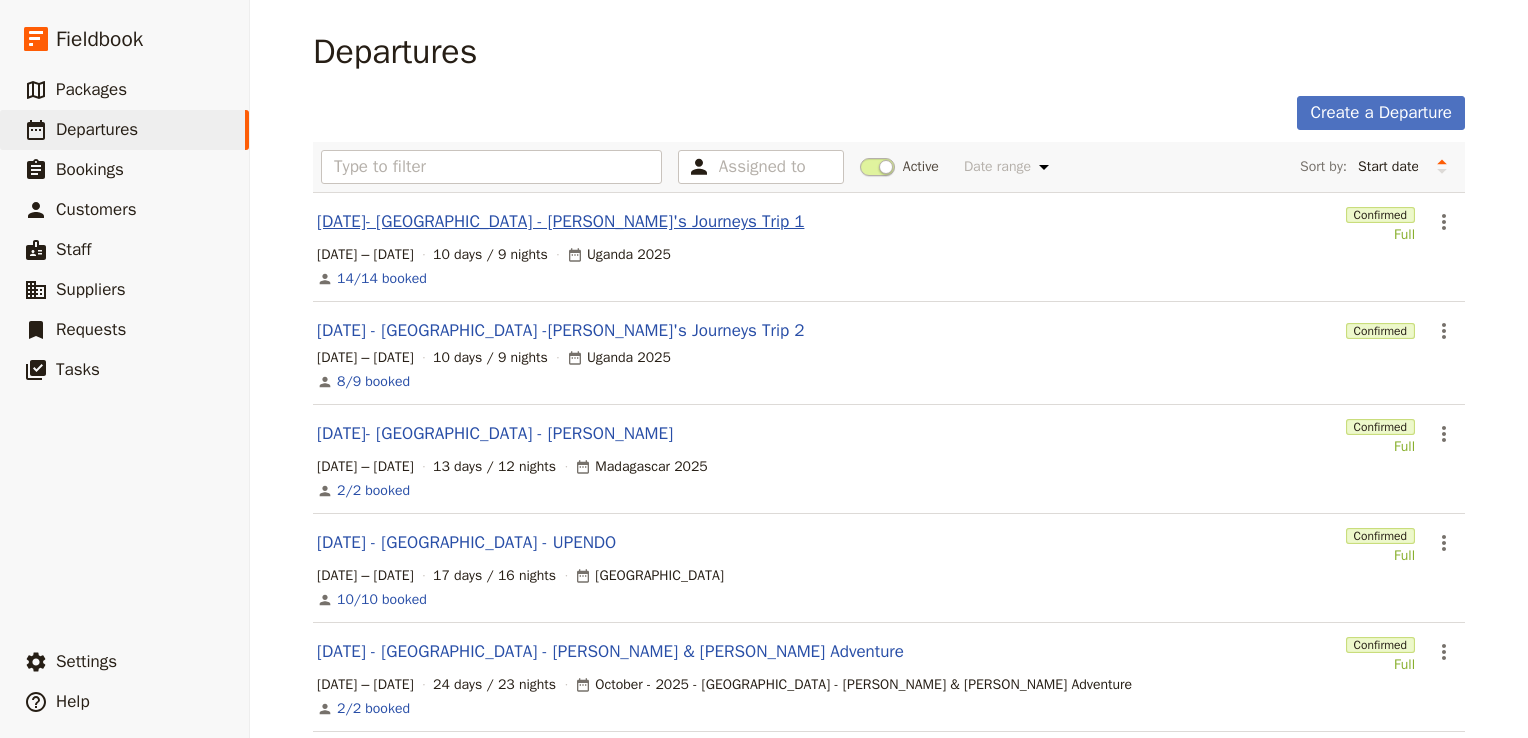 click on "[DATE]- [GEOGRAPHIC_DATA] - [PERSON_NAME]'s Journeys Trip 1" at bounding box center [560, 222] 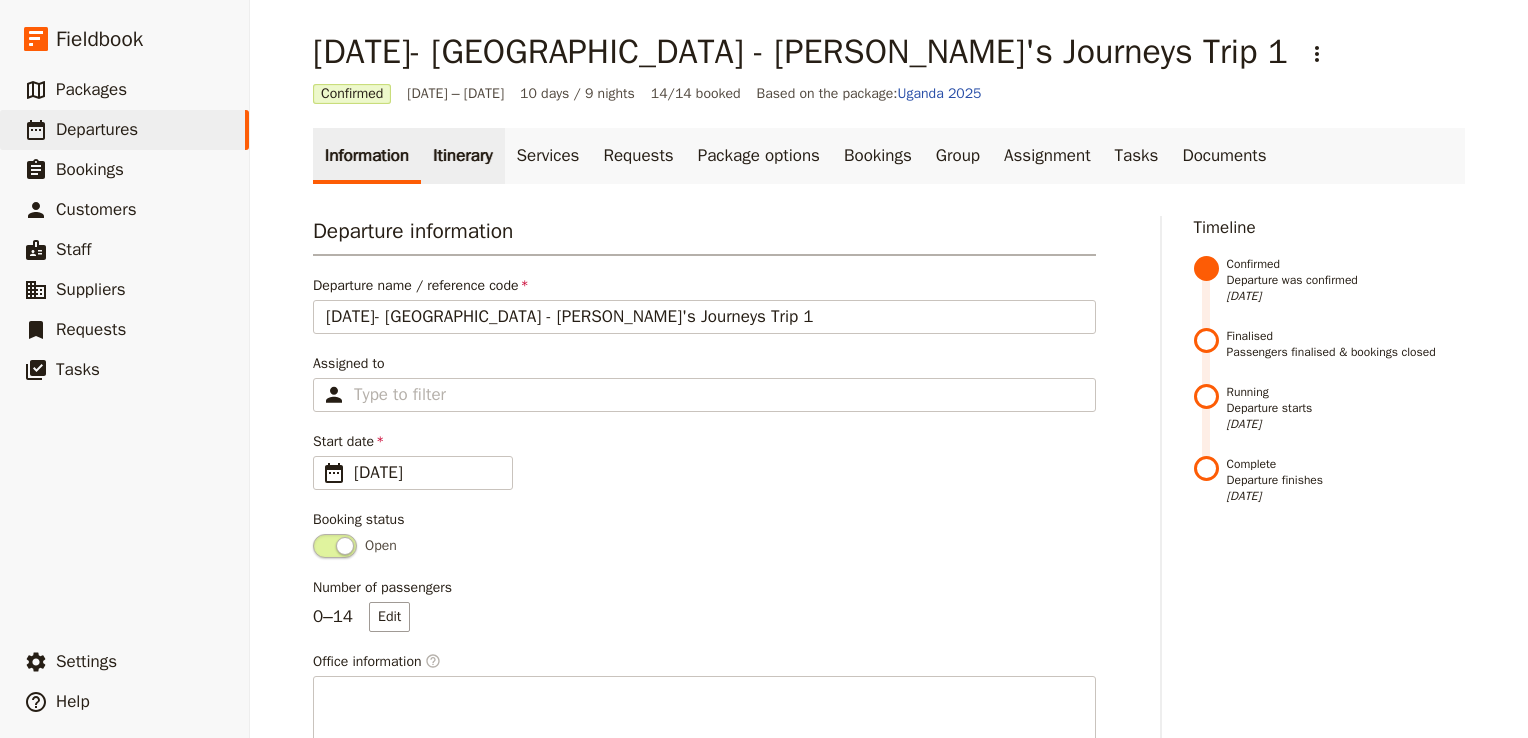 click on "Itinerary" at bounding box center [462, 156] 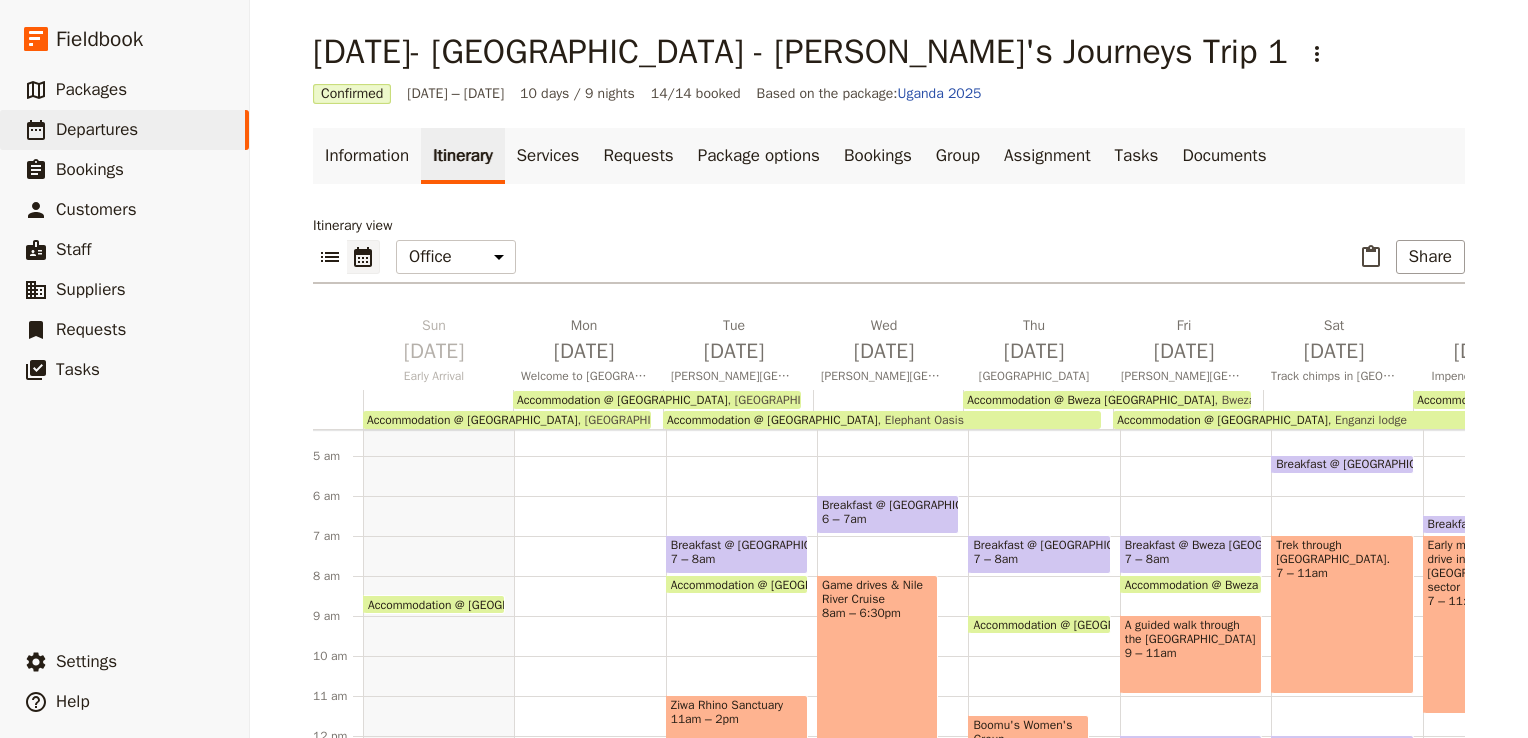 scroll, scrollTop: 236, scrollLeft: 0, axis: vertical 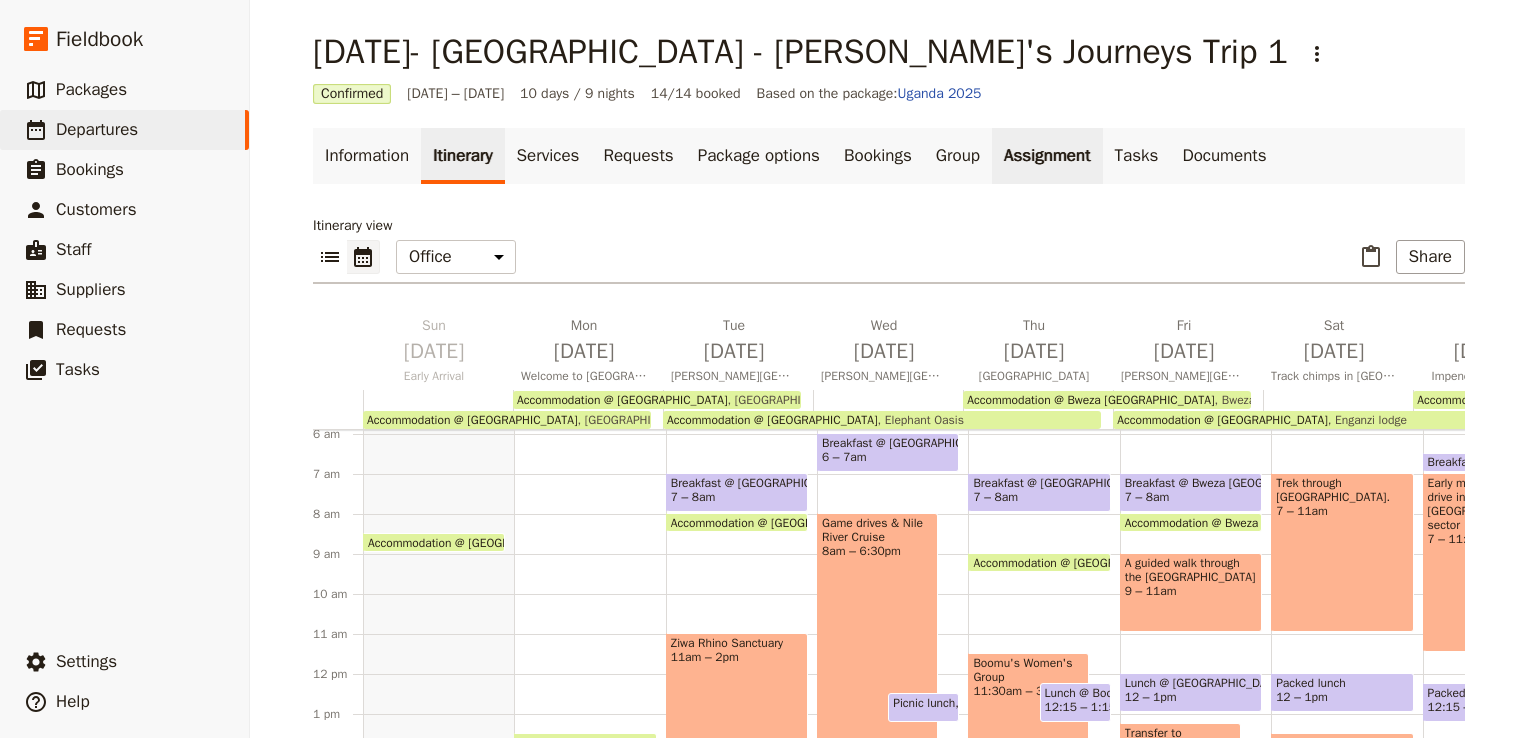 click on "Assignment" at bounding box center [1047, 156] 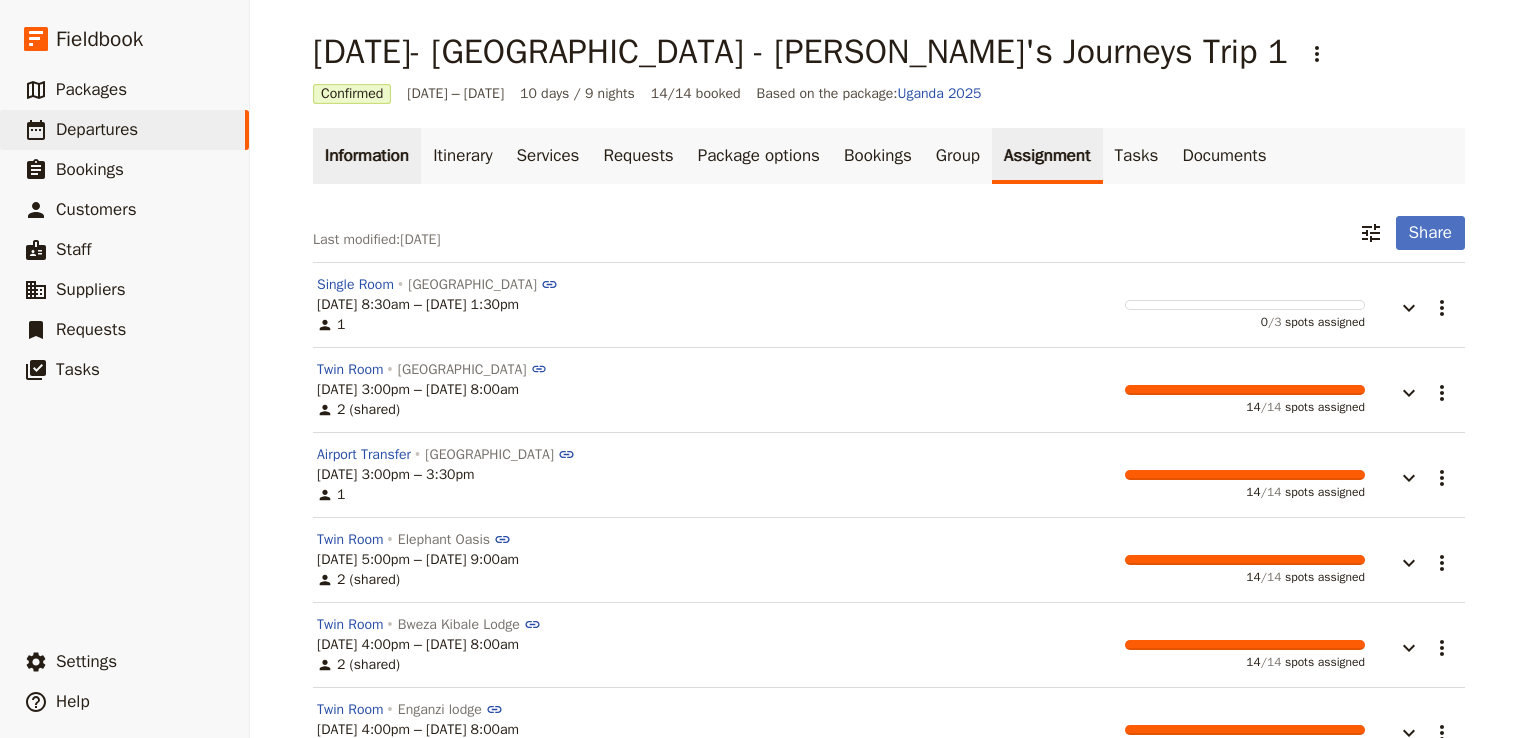 click on "Information" at bounding box center (367, 156) 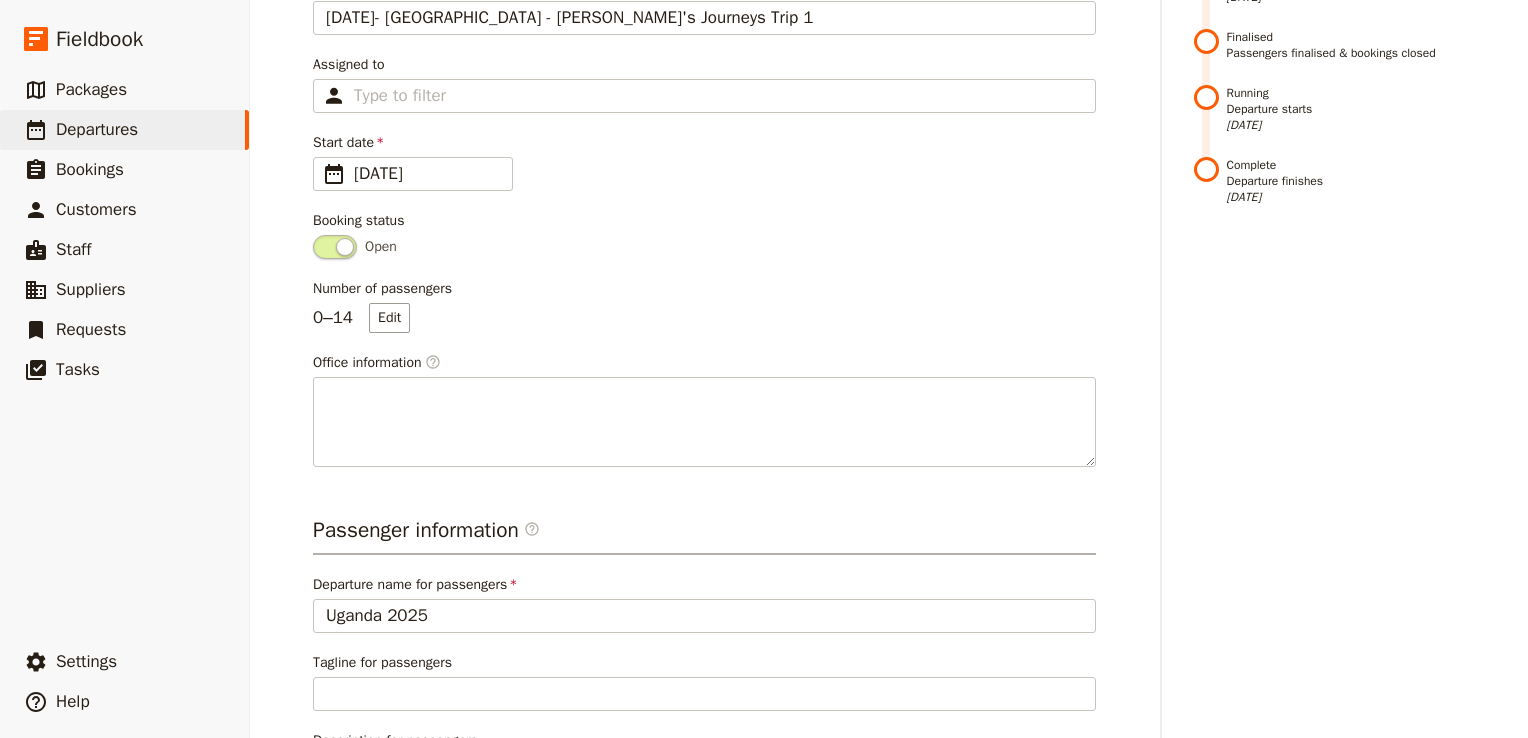 scroll, scrollTop: 300, scrollLeft: 0, axis: vertical 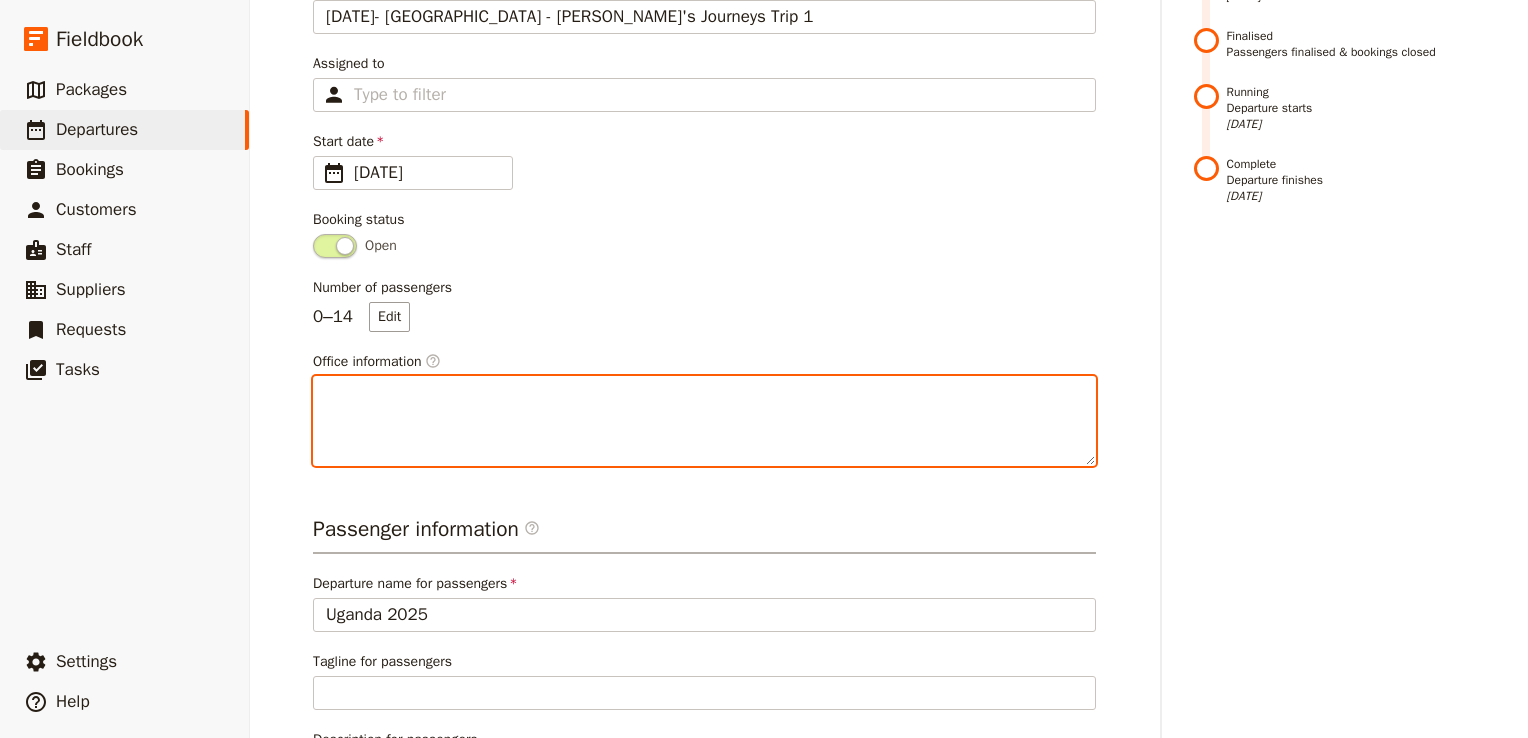 click on "Office information ​" at bounding box center [704, 421] 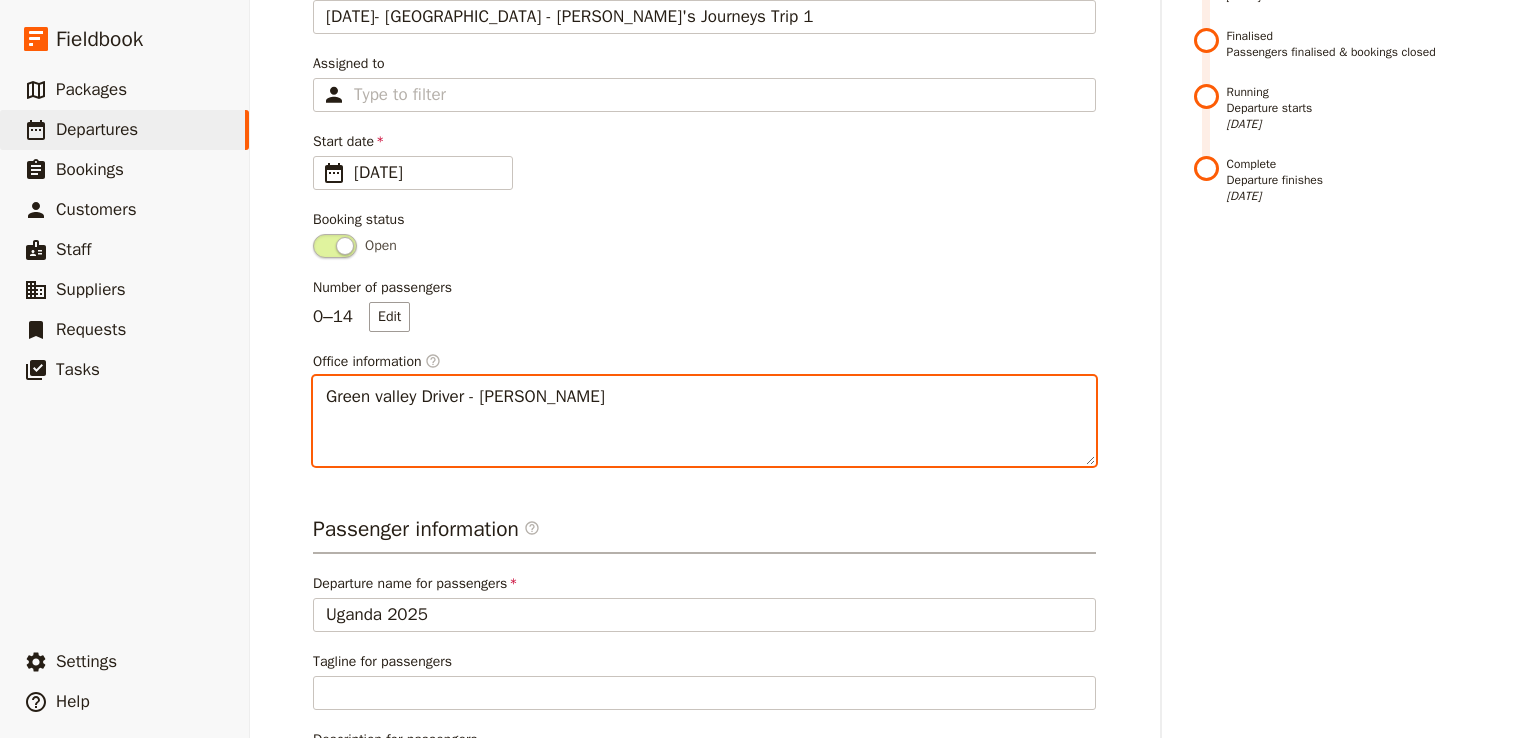 paste on "[PHONE_NUMBER]" 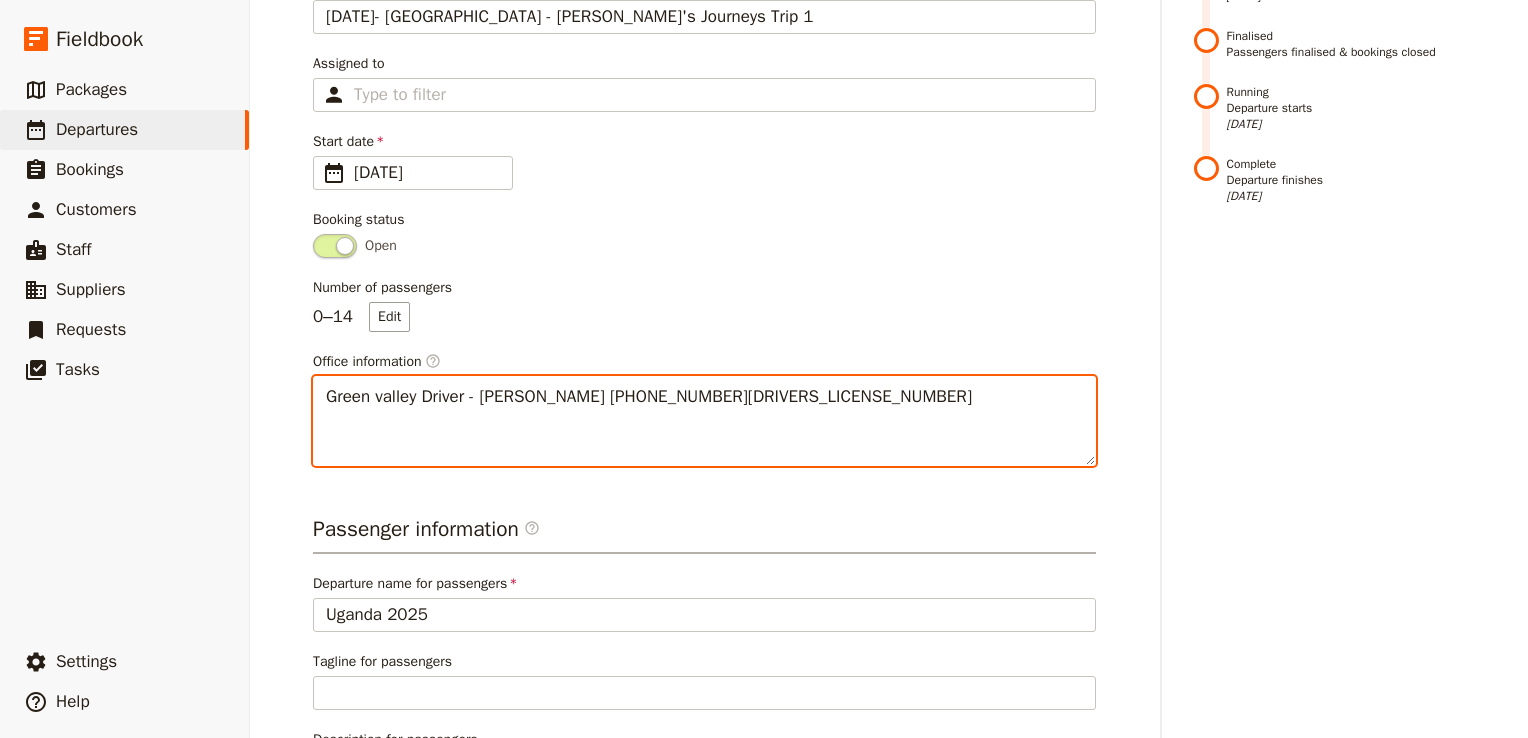 click on "Green valley Driver - [PERSON_NAME] [PHONE_NUMBER][DRIVERS_LICENSE_NUMBER]" at bounding box center [704, 421] 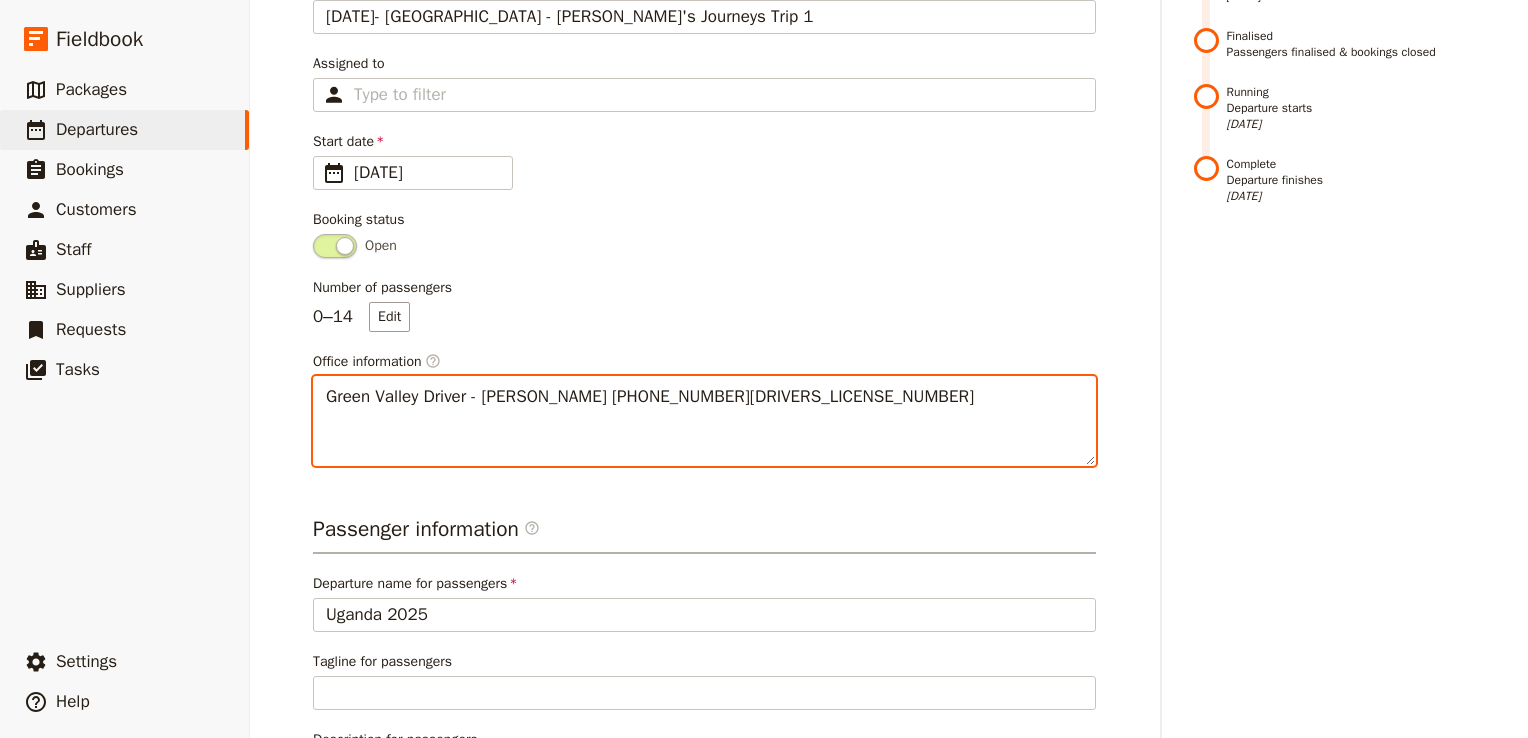 click on "Green Valley Driver - [PERSON_NAME] [PHONE_NUMBER][DRIVERS_LICENSE_NUMBER]" at bounding box center (704, 421) 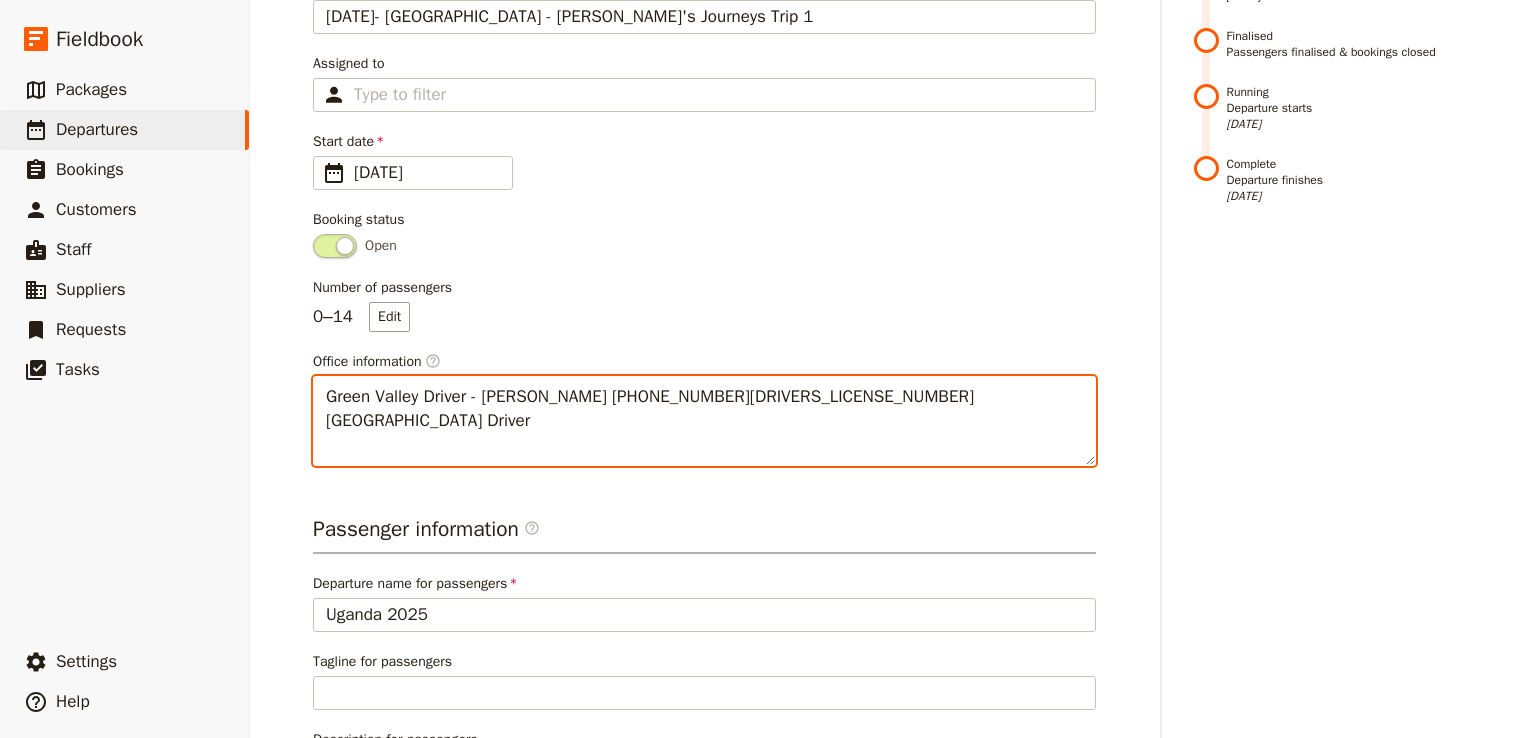 click on "Green Valley Driver - [PERSON_NAME] [PHONE_NUMBER][DRIVERS_LICENSE_NUMBER]
[GEOGRAPHIC_DATA] Driver" at bounding box center [704, 421] 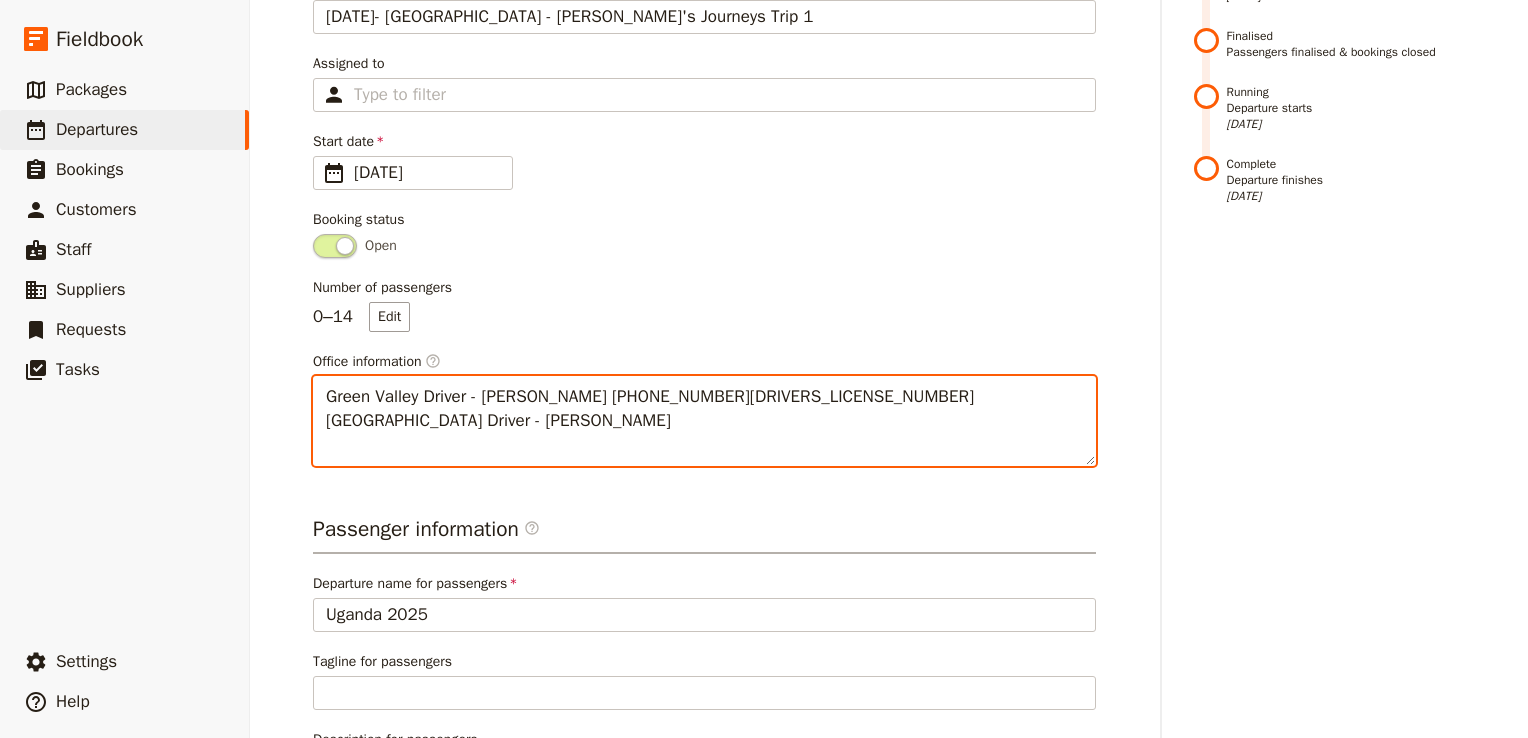 click on "Green Valley Driver - [PERSON_NAME] [PHONE_NUMBER][DRIVERS_LICENSE_NUMBER]
[GEOGRAPHIC_DATA] Driver - [PERSON_NAME]" at bounding box center (704, 421) 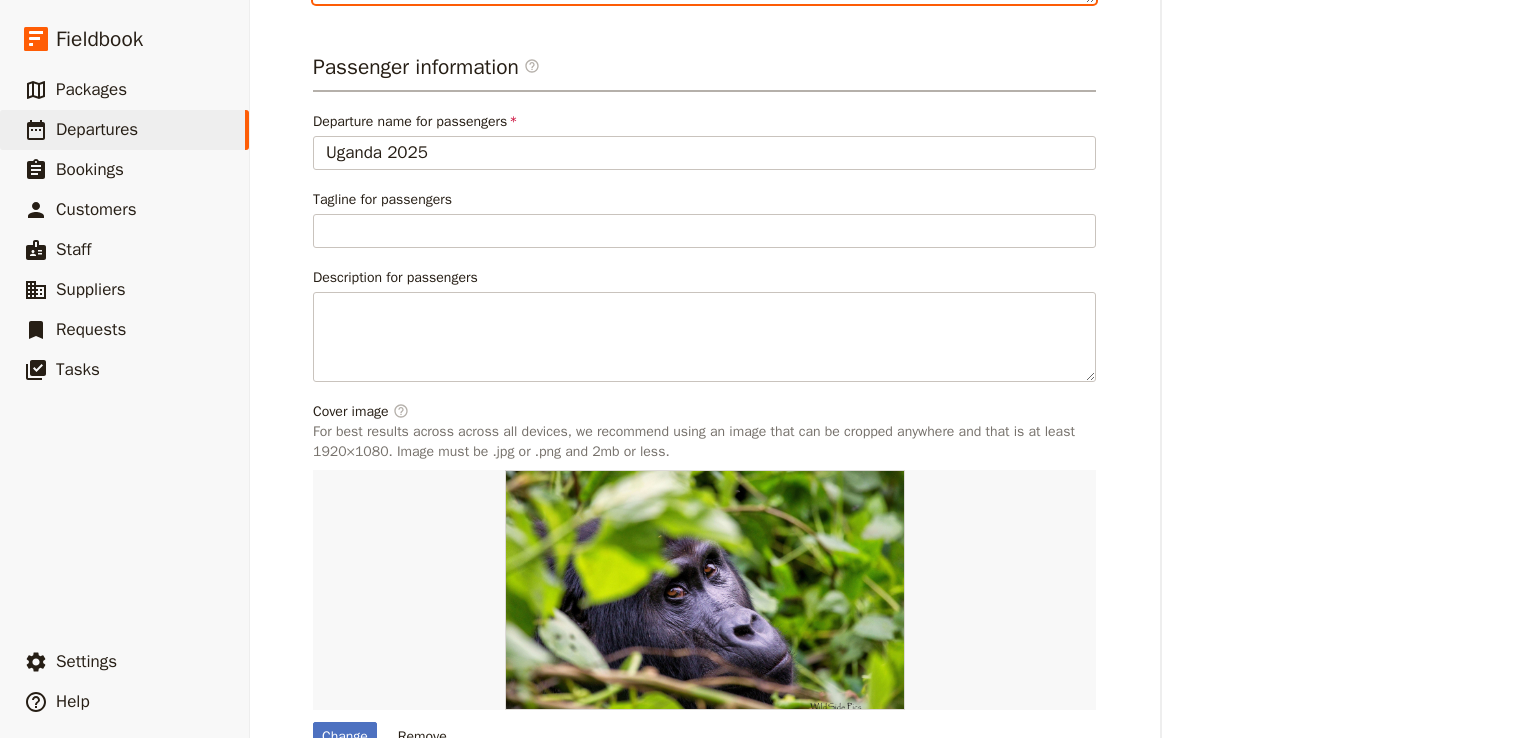 scroll, scrollTop: 868, scrollLeft: 0, axis: vertical 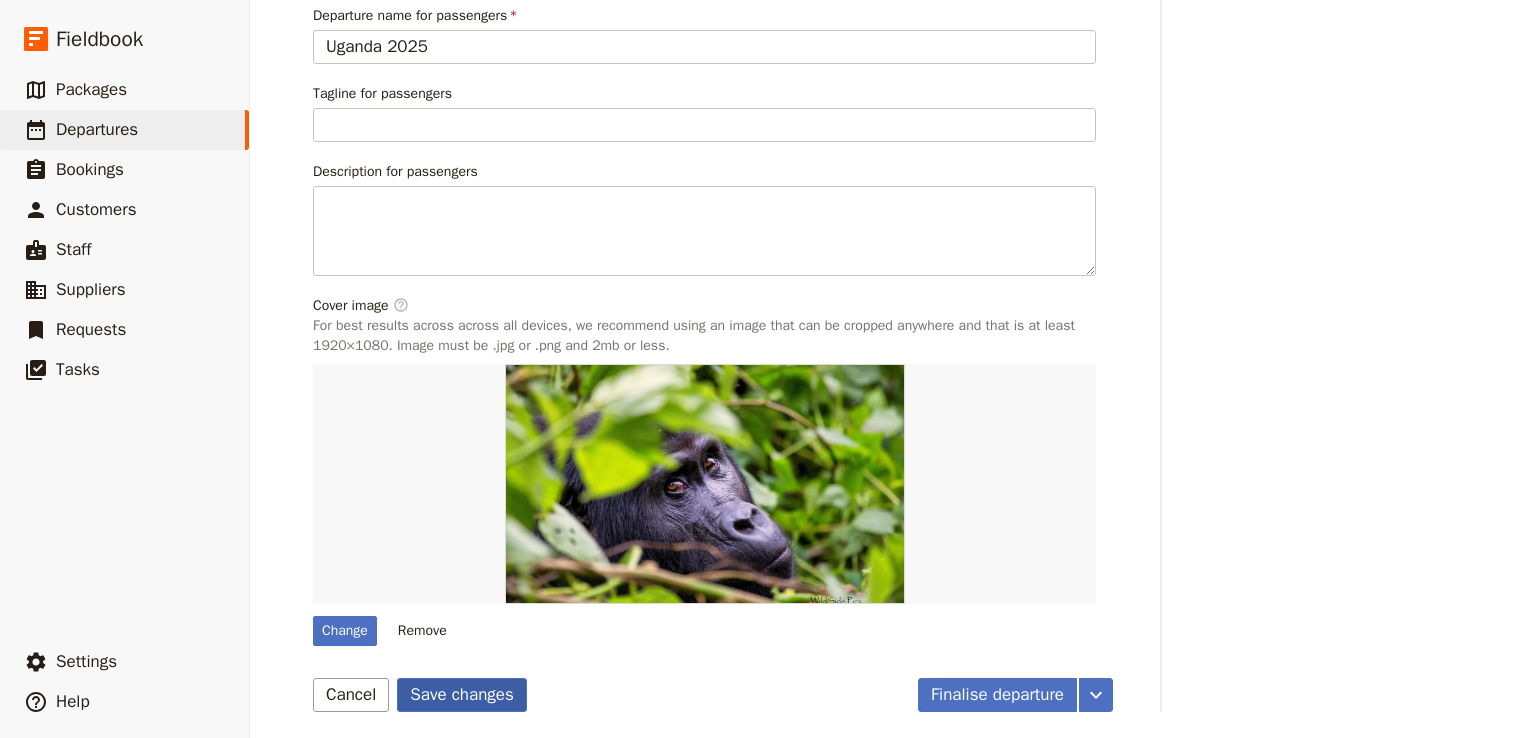 type on "Green Valley Driver - [PERSON_NAME] [PHONE_NUMBER][DRIVERS_LICENSE_NUMBER]
[GEOGRAPHIC_DATA] Driver - [PERSON_NAME]  [PHONE_NUMBER]" 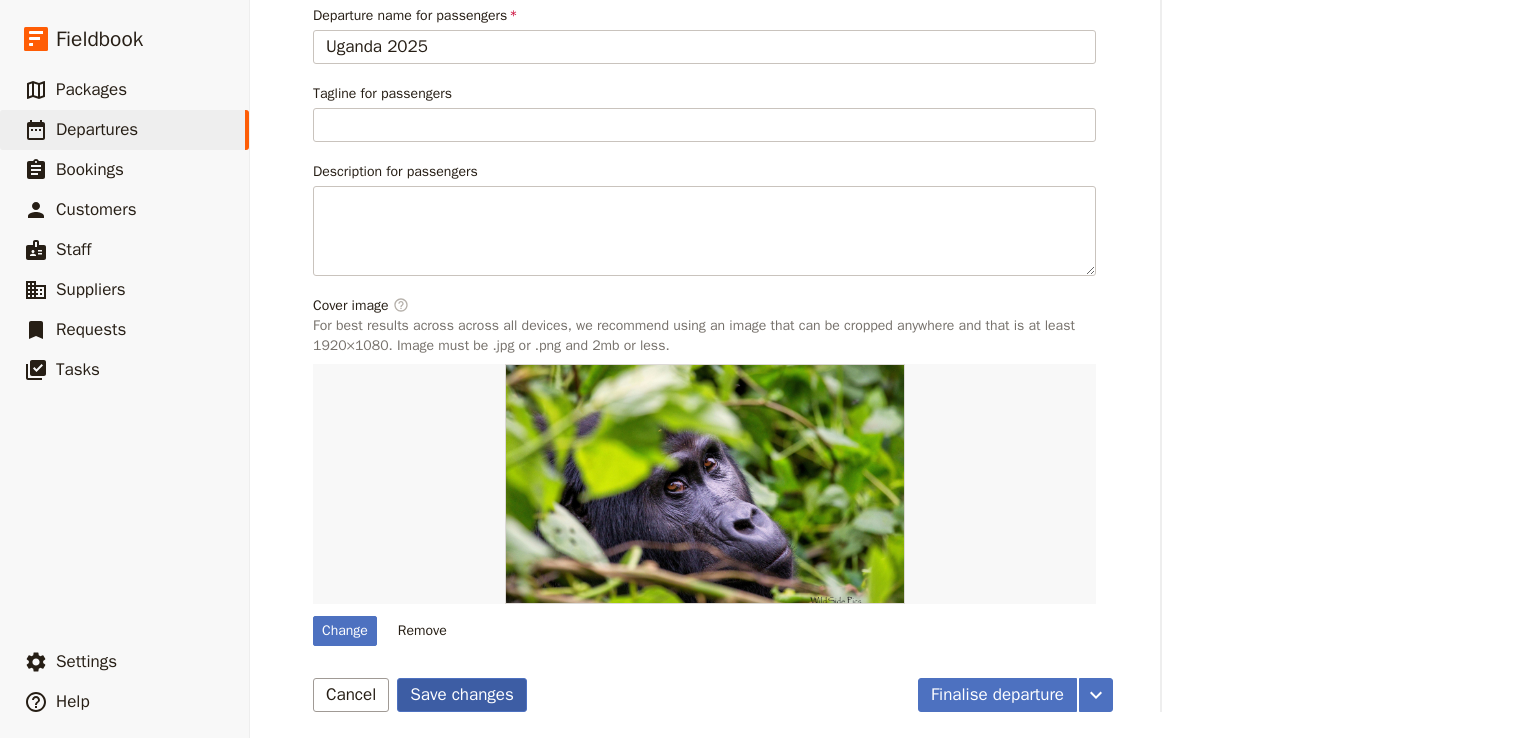 click on "Save changes" at bounding box center [462, 695] 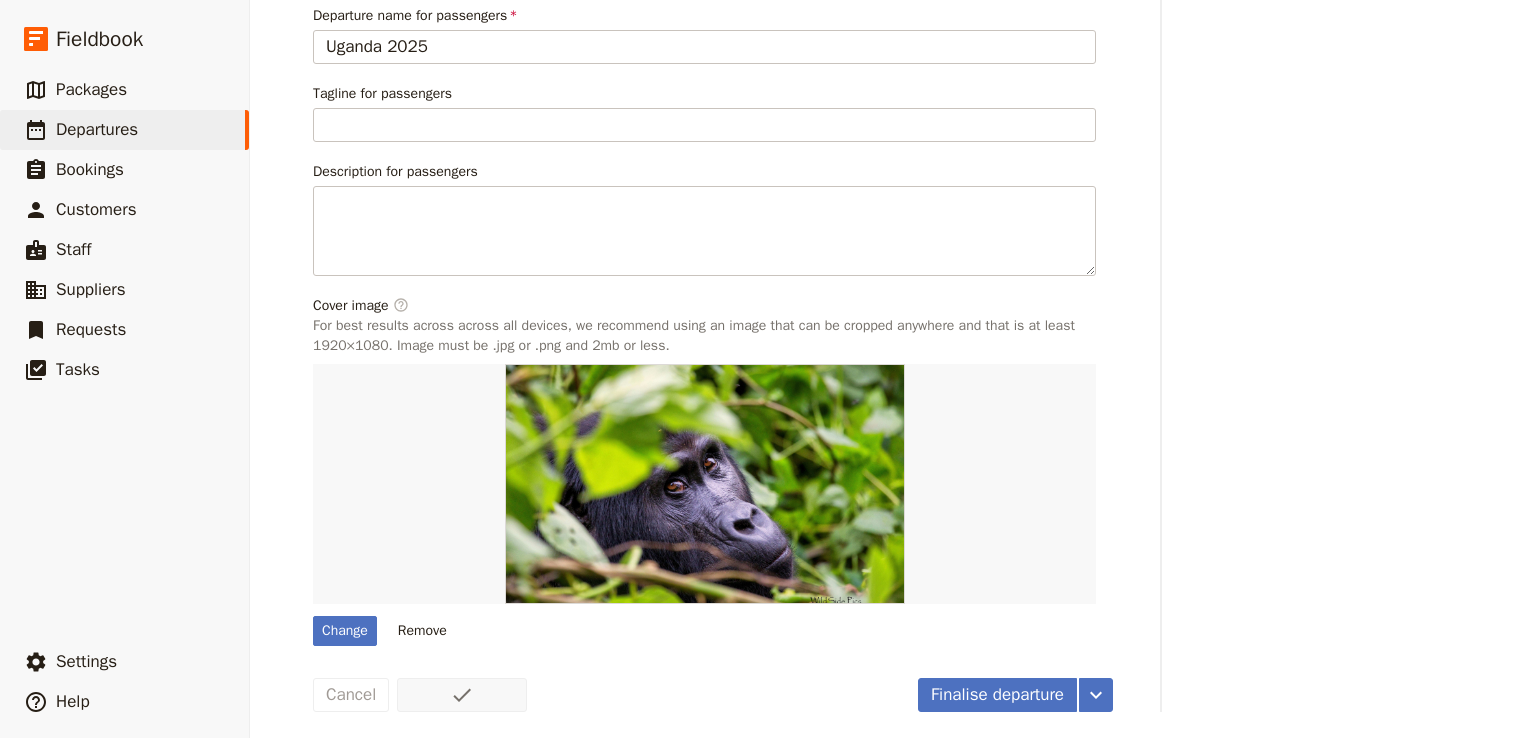 scroll, scrollTop: 0, scrollLeft: 0, axis: both 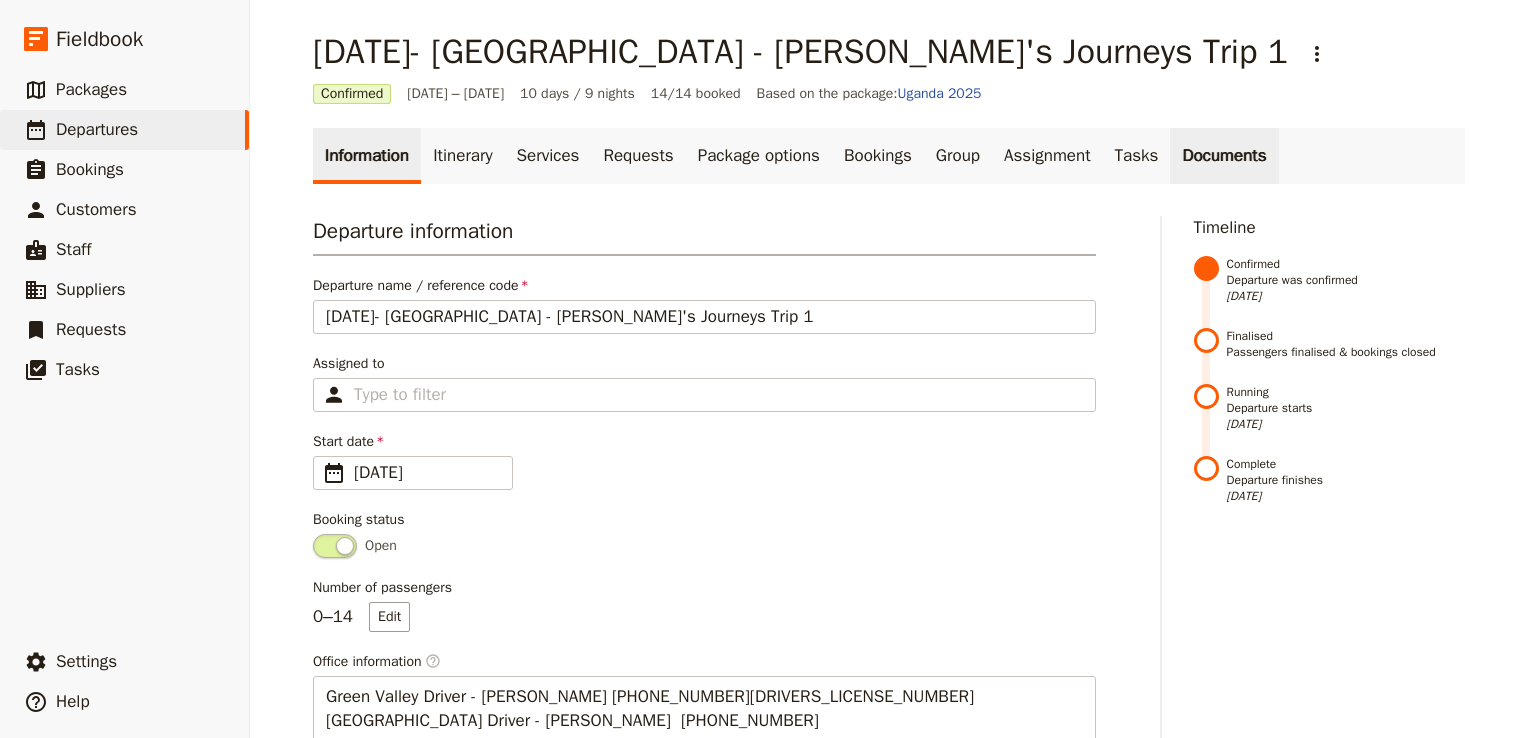 click on "Documents" at bounding box center (1224, 156) 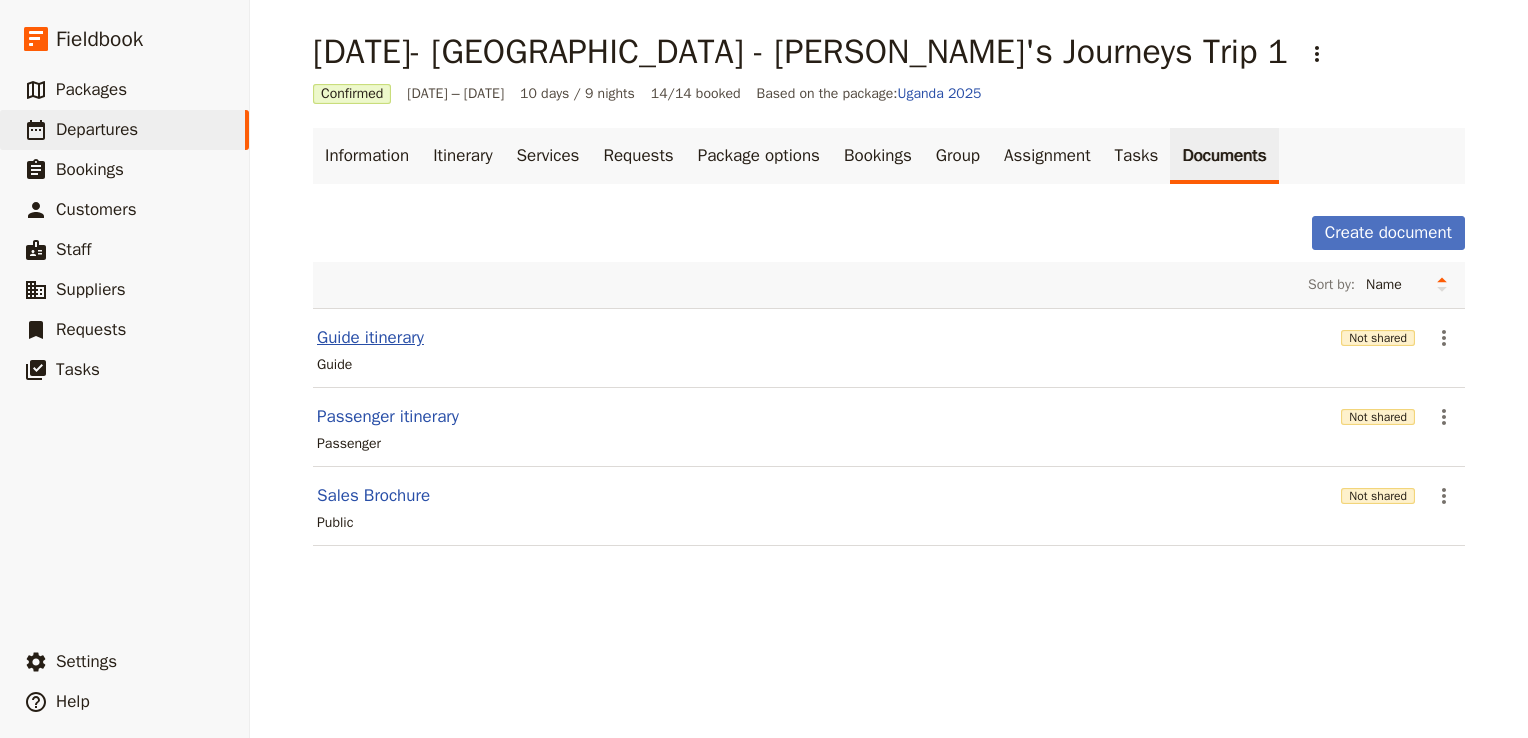 click on "Guide itinerary" at bounding box center [370, 338] 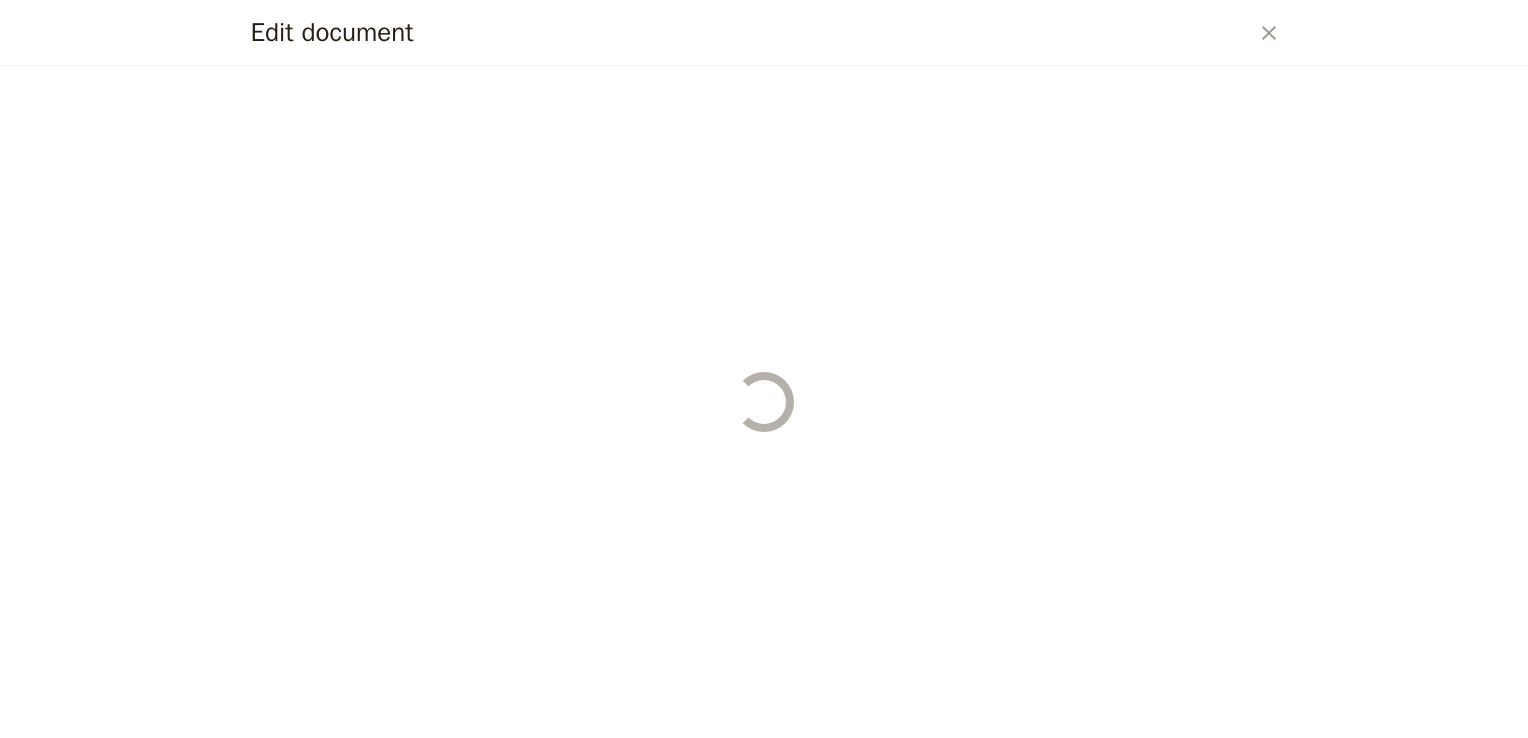 select on "STAFF" 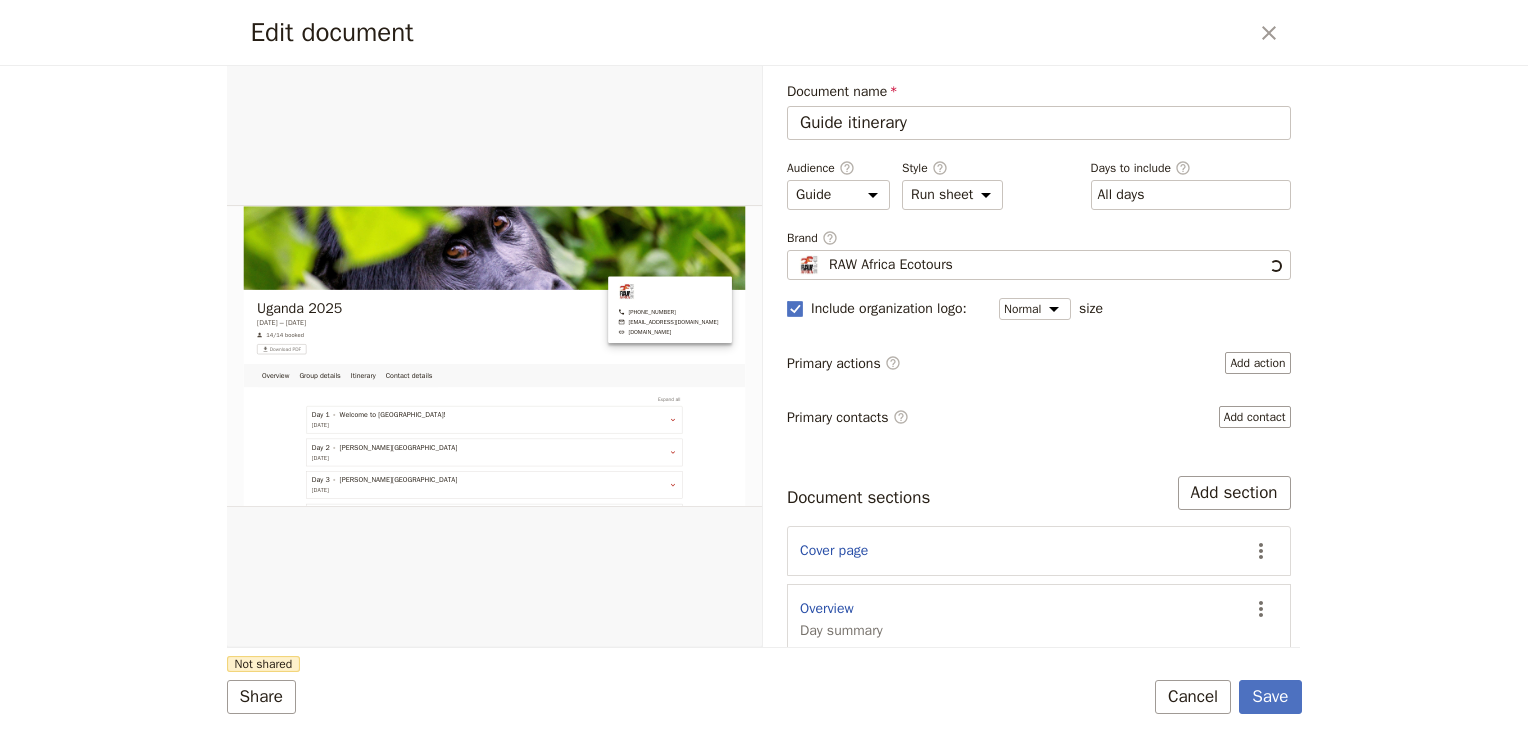 scroll, scrollTop: 0, scrollLeft: 0, axis: both 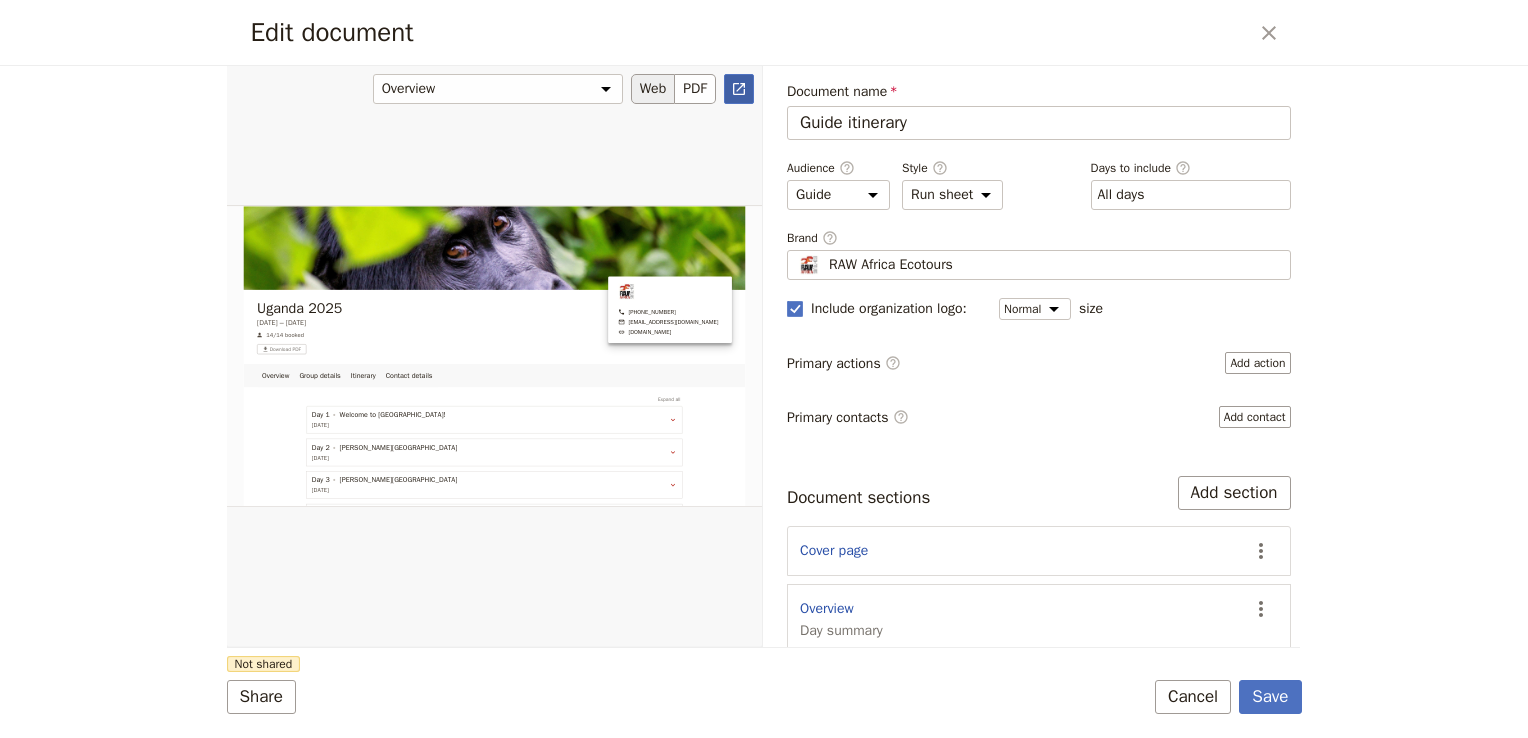 click 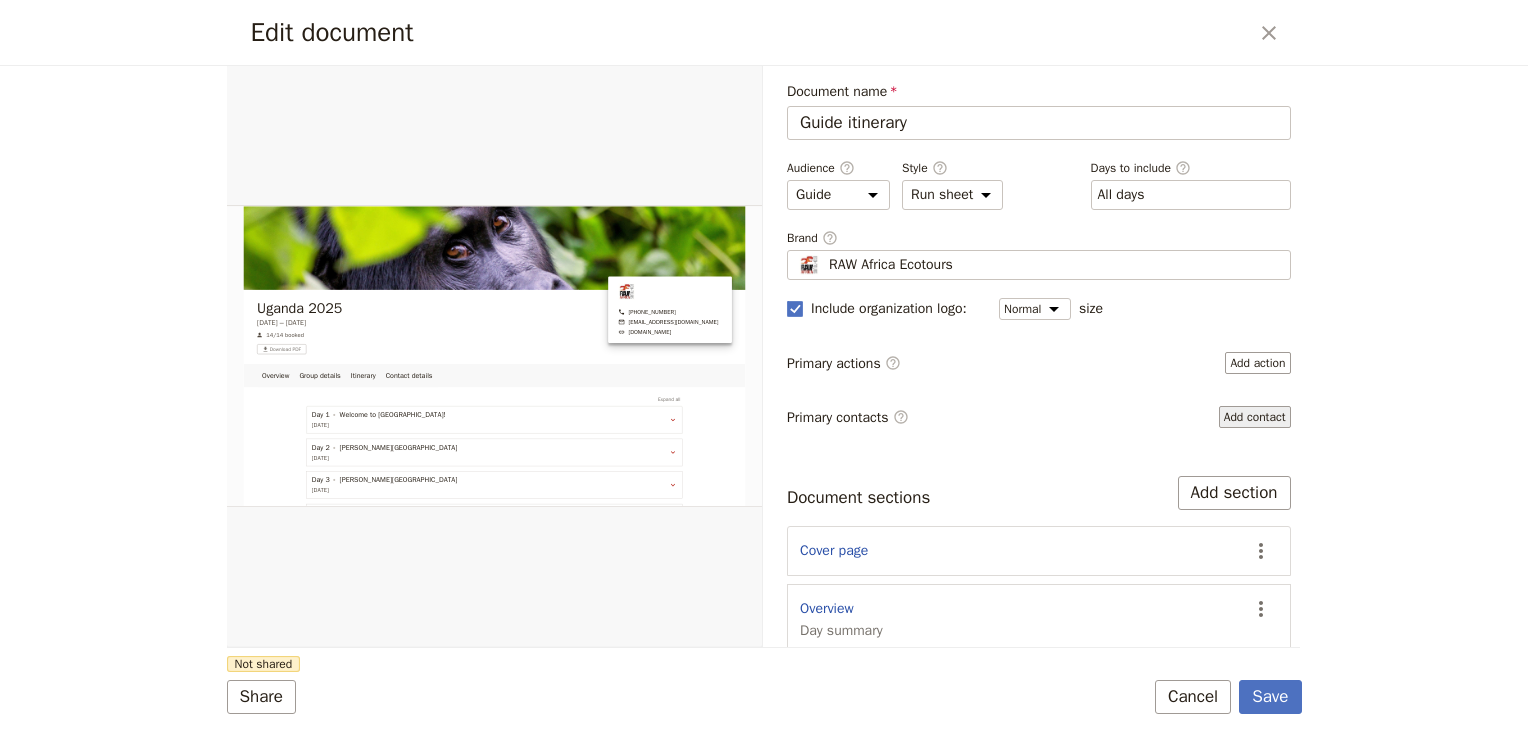 click on "Add contact" at bounding box center (1255, 417) 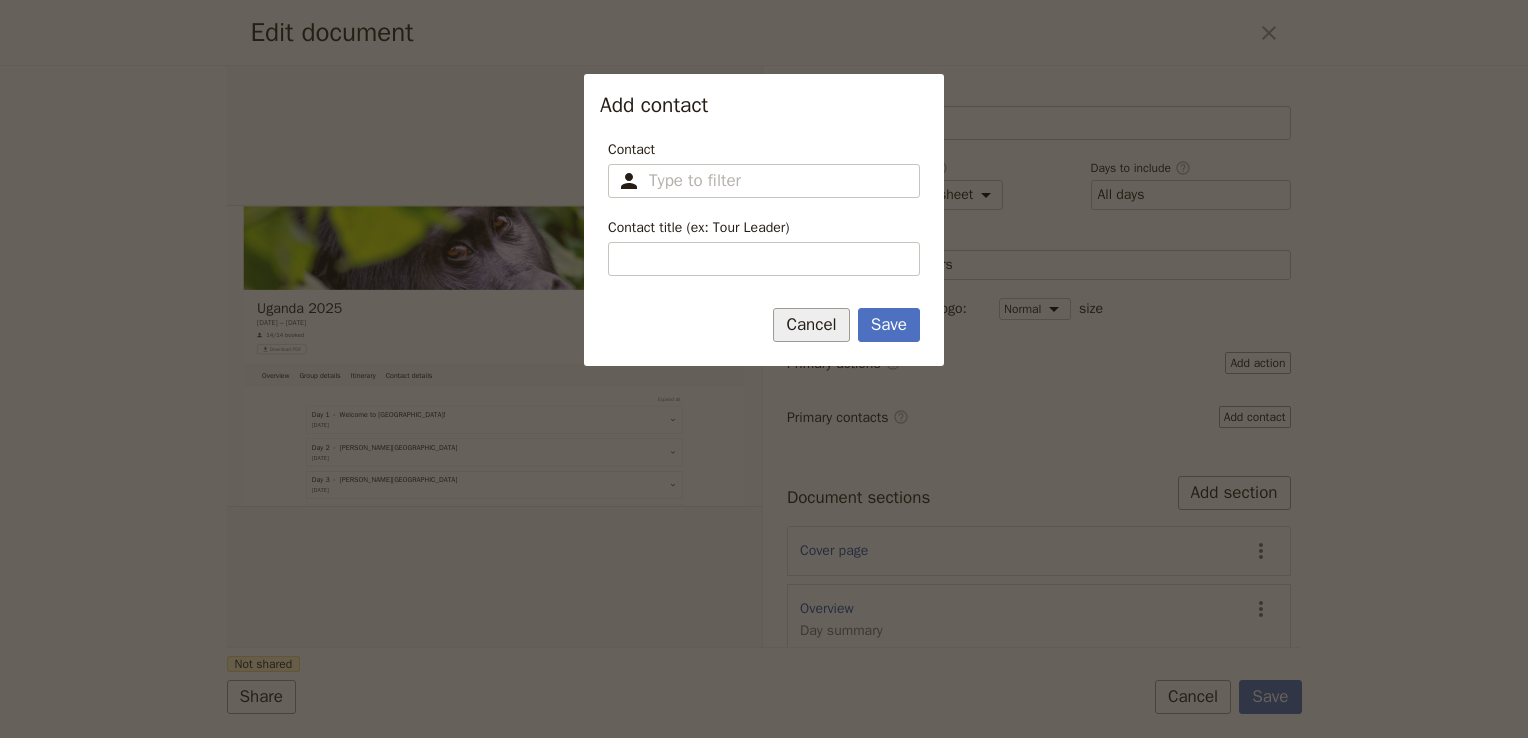 click on "Cancel" at bounding box center (811, 325) 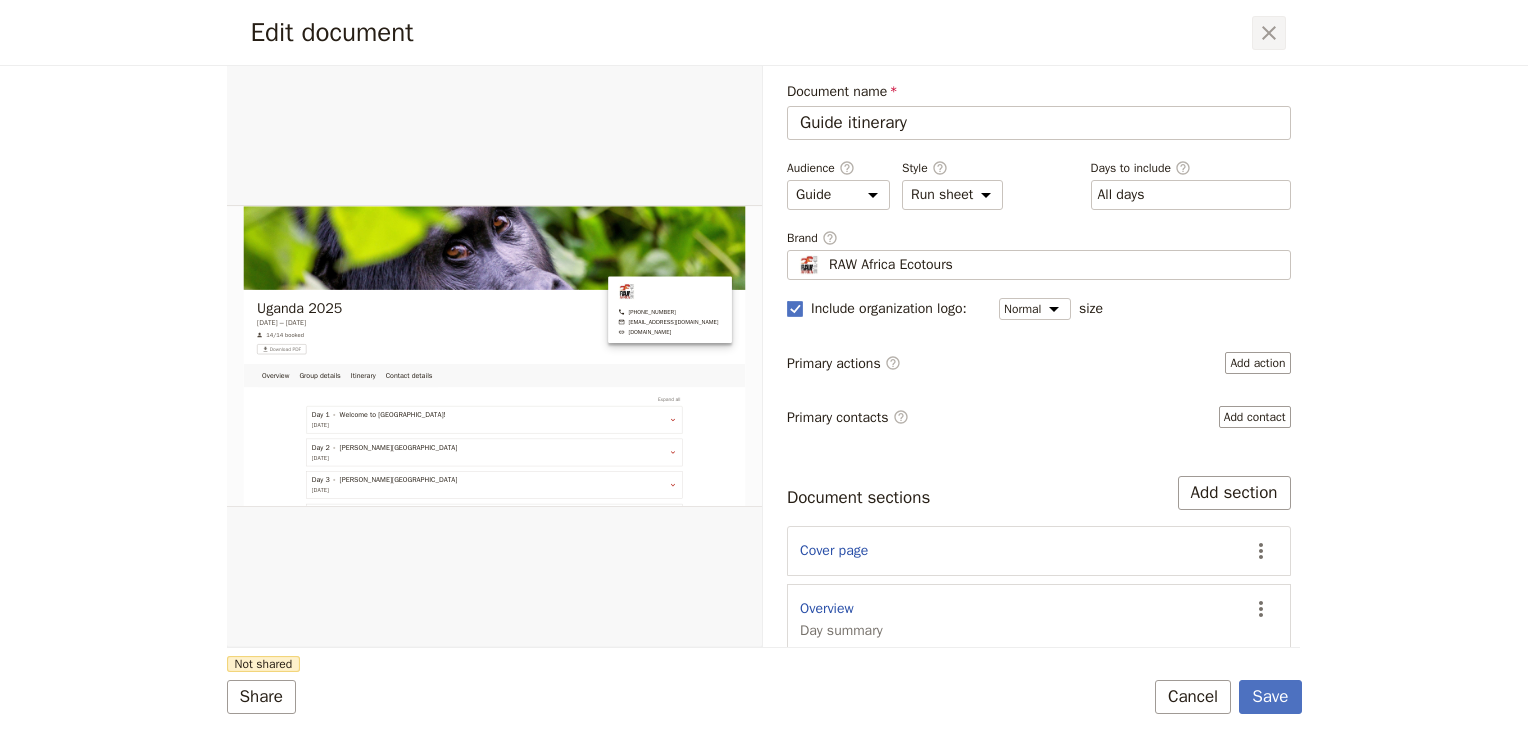 click 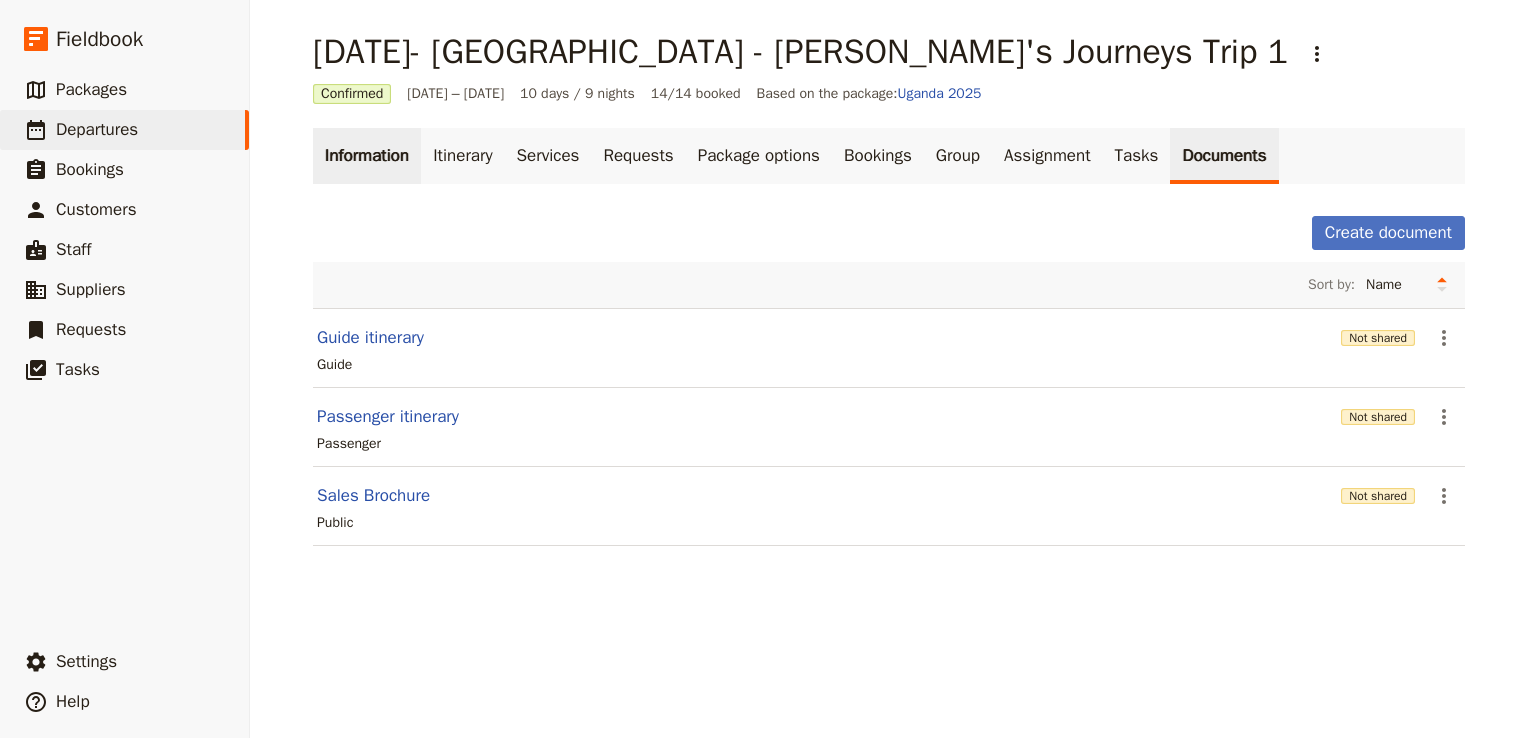 click on "Information" at bounding box center [367, 156] 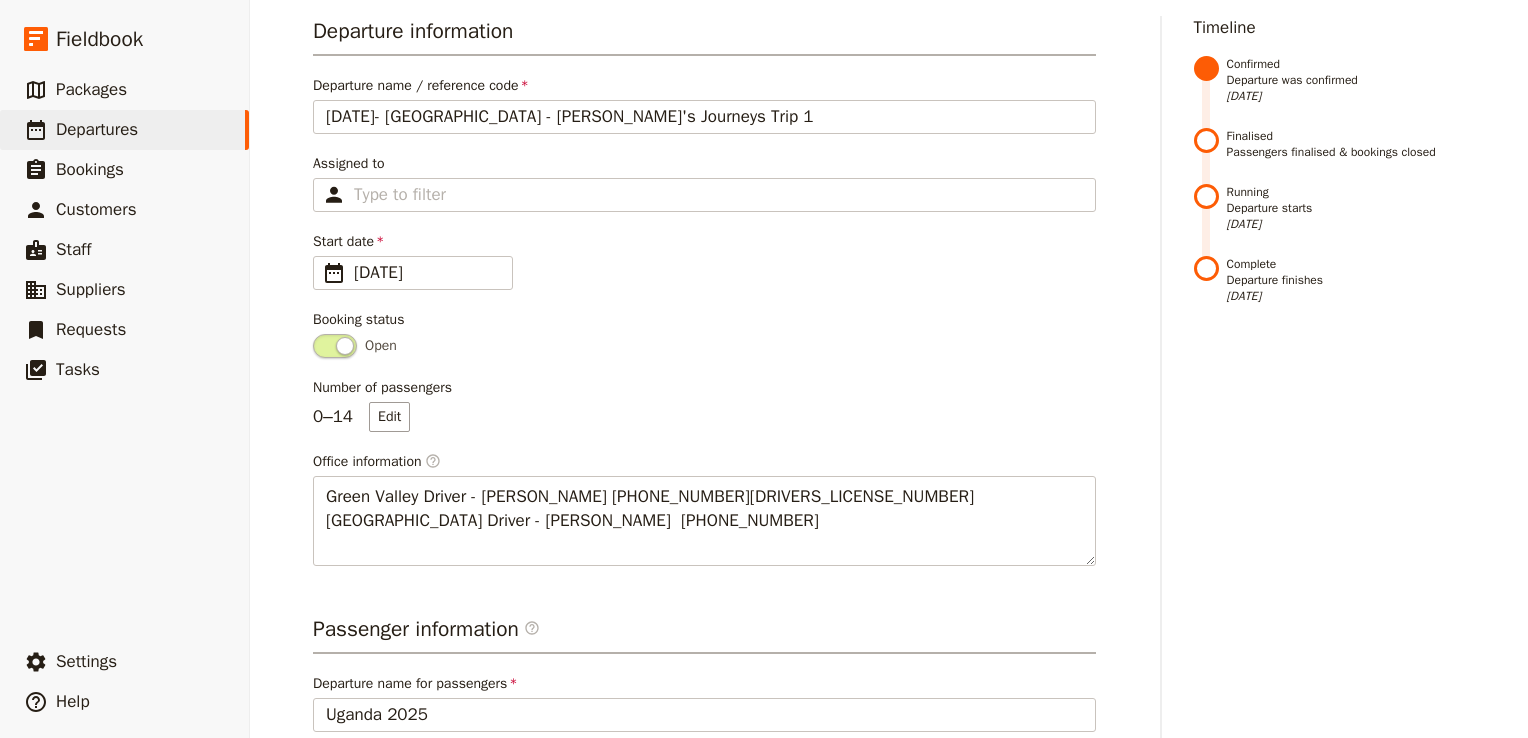 scroll, scrollTop: 0, scrollLeft: 0, axis: both 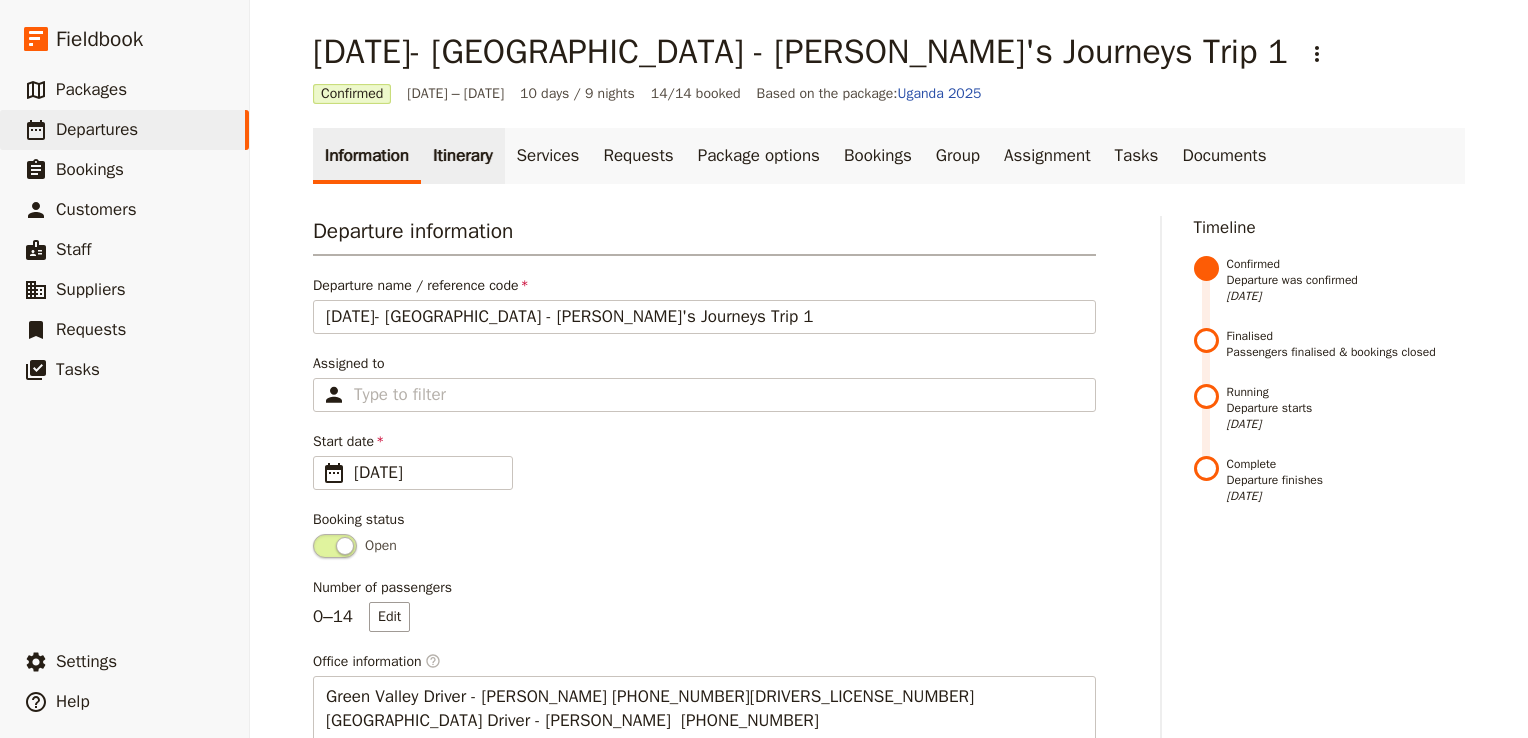 click on "Itinerary" at bounding box center [462, 156] 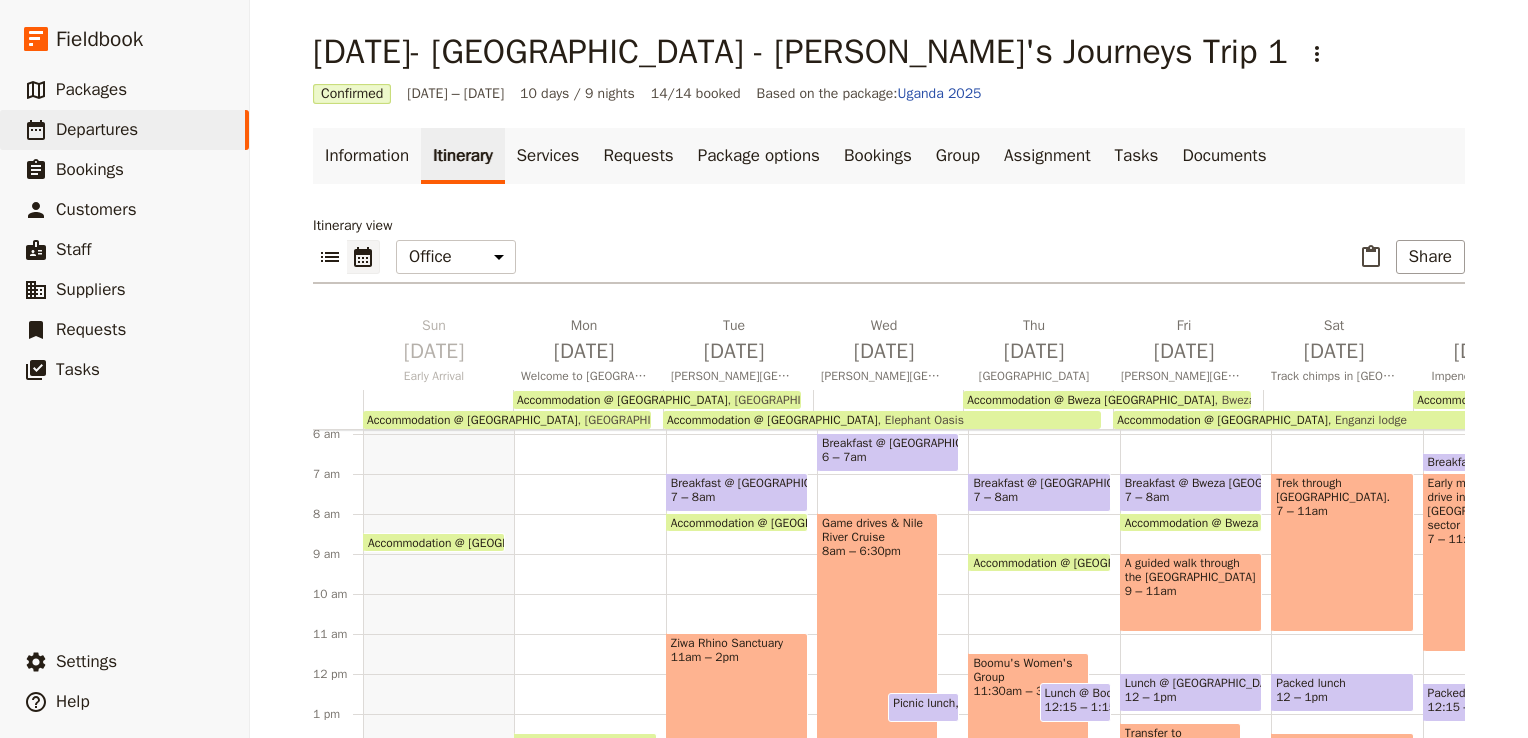 scroll, scrollTop: 160, scrollLeft: 0, axis: vertical 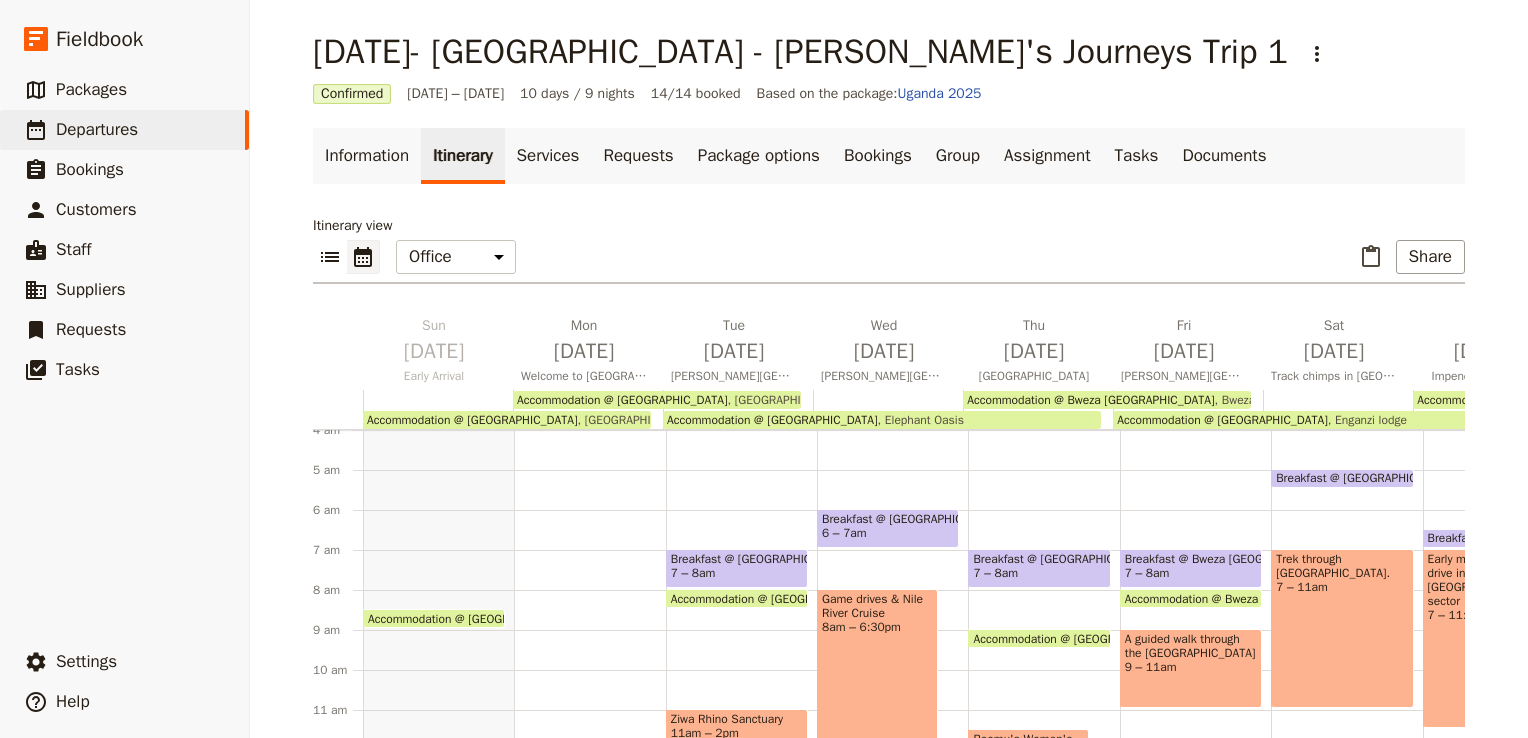 click on "Accommodation @ [GEOGRAPHIC_DATA]" at bounding box center [477, 618] 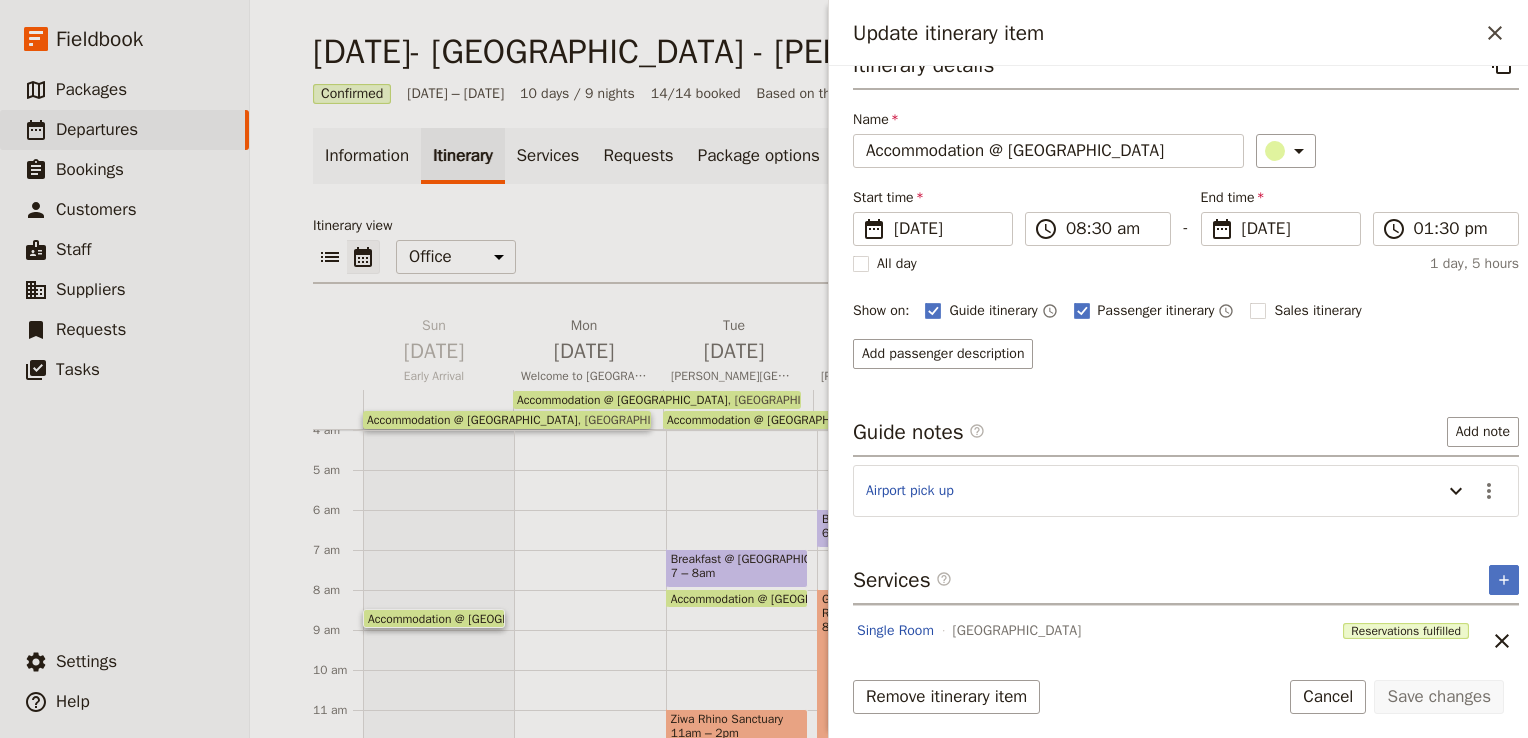scroll, scrollTop: 56, scrollLeft: 0, axis: vertical 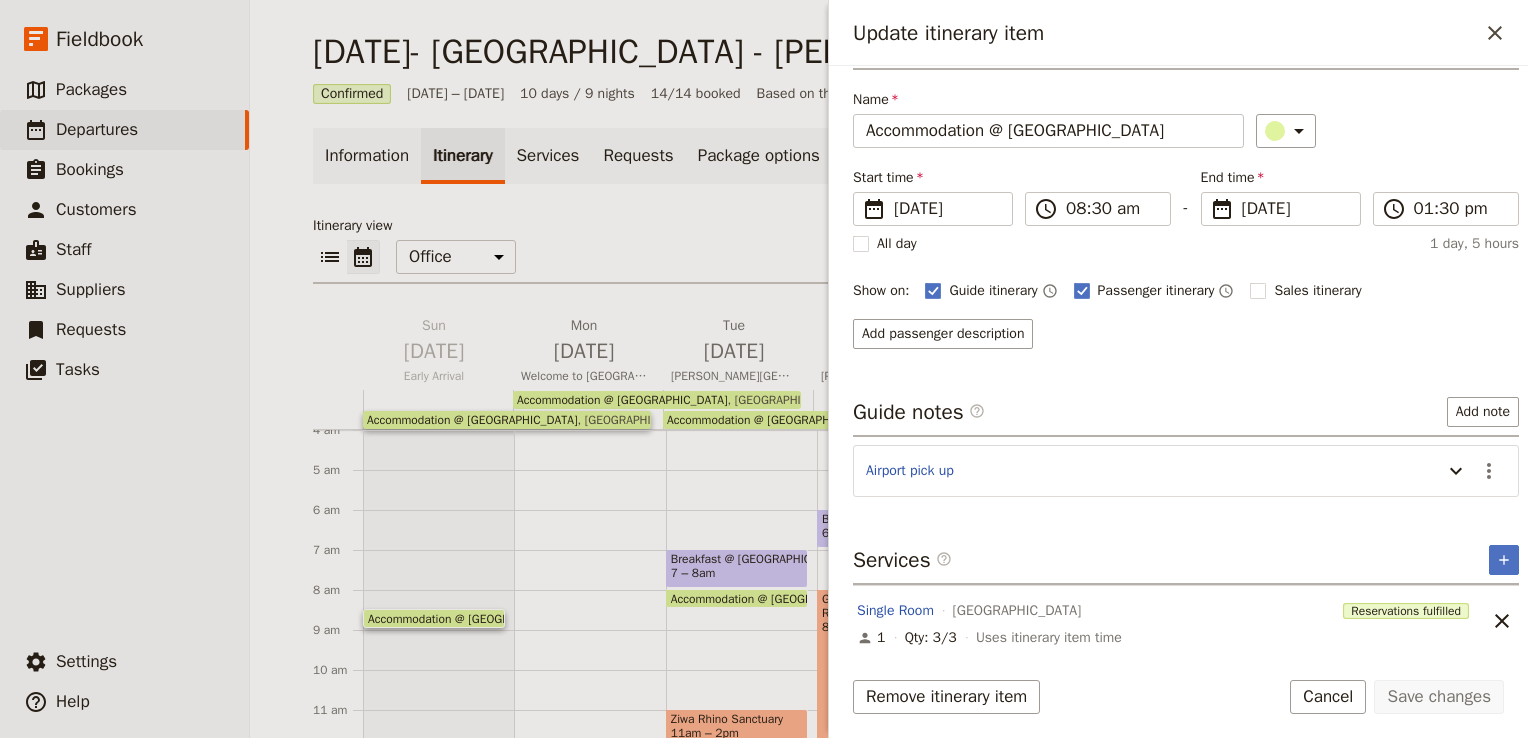 click on "Airport pick up" at bounding box center [1149, 473] 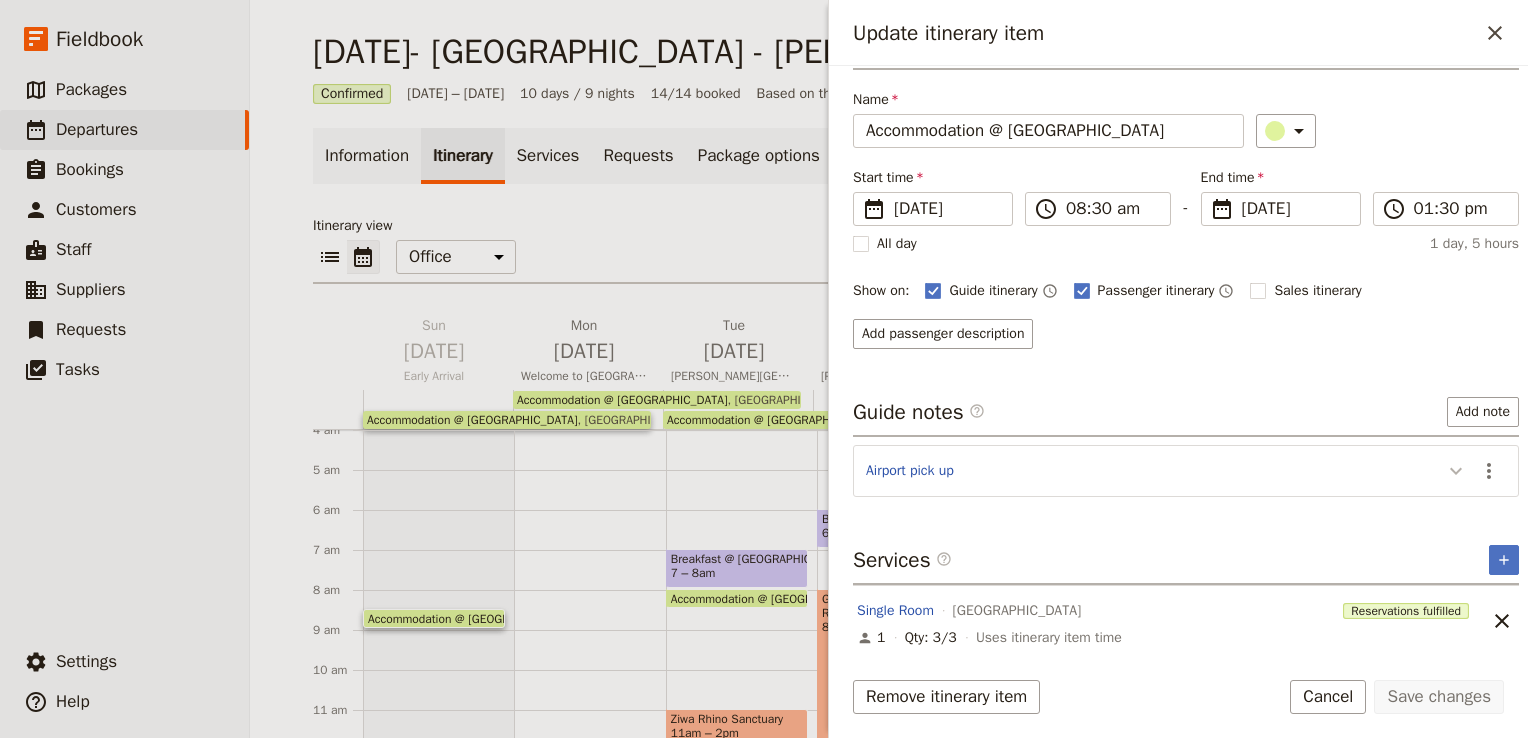 click 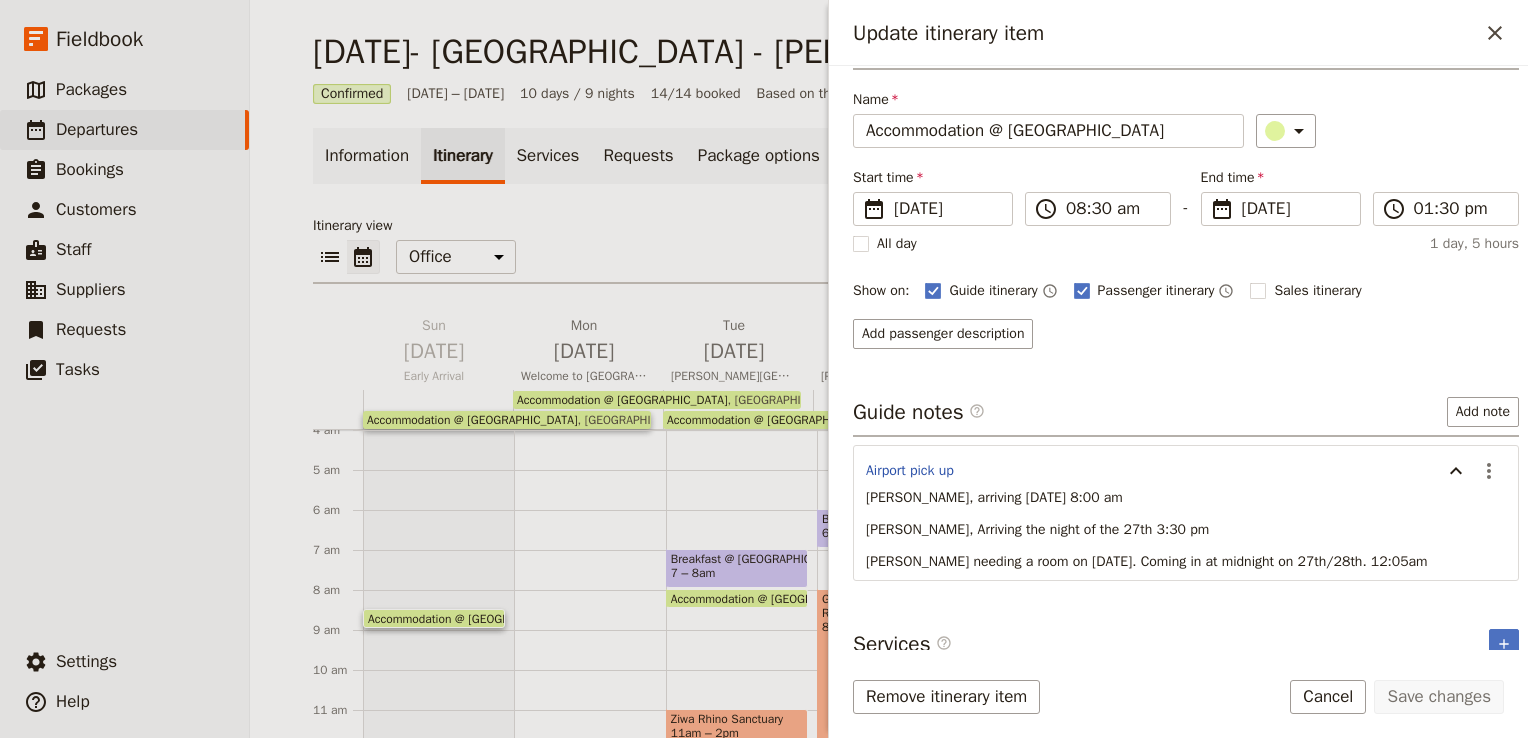 click on "[PERSON_NAME], arriving [DATE] 8:00 am" at bounding box center [994, 497] 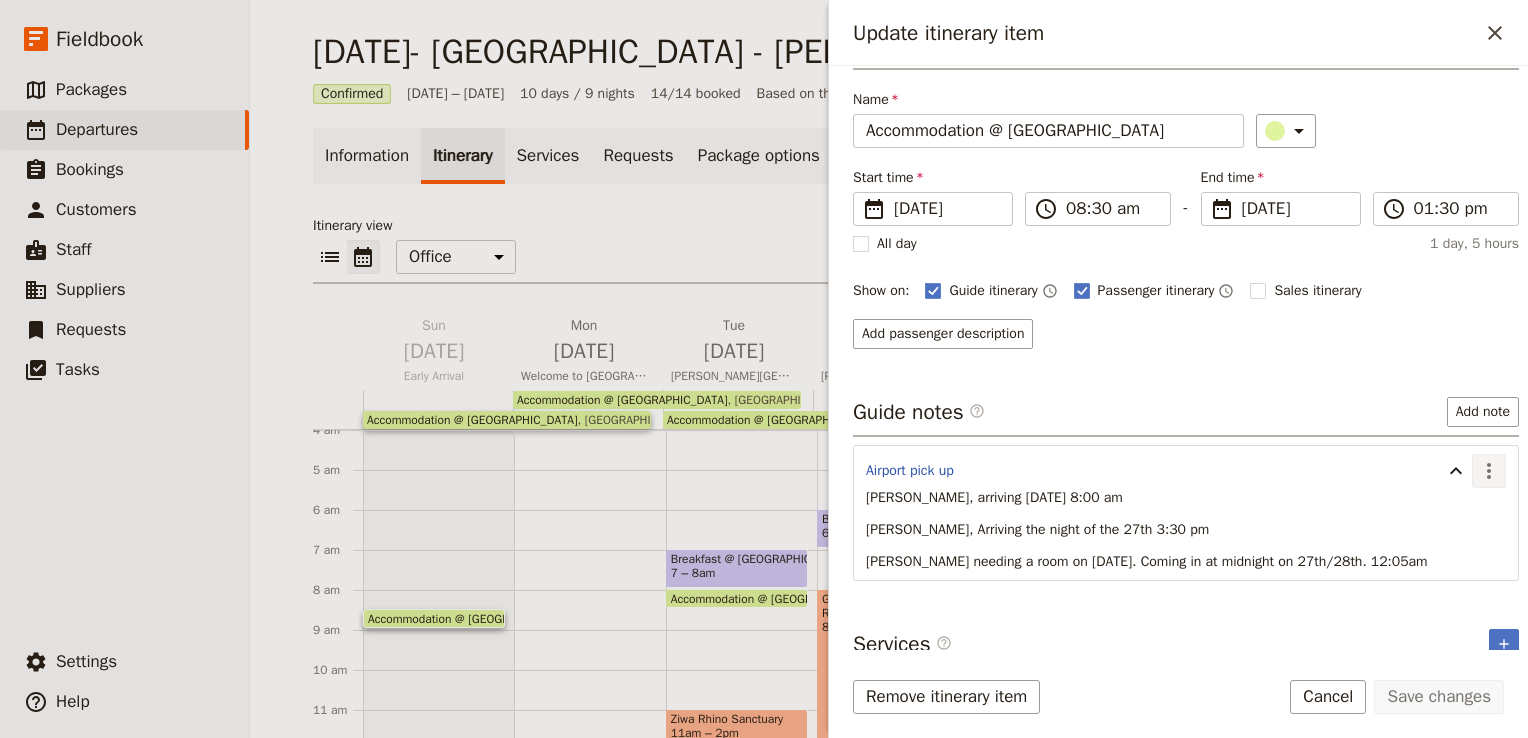 click 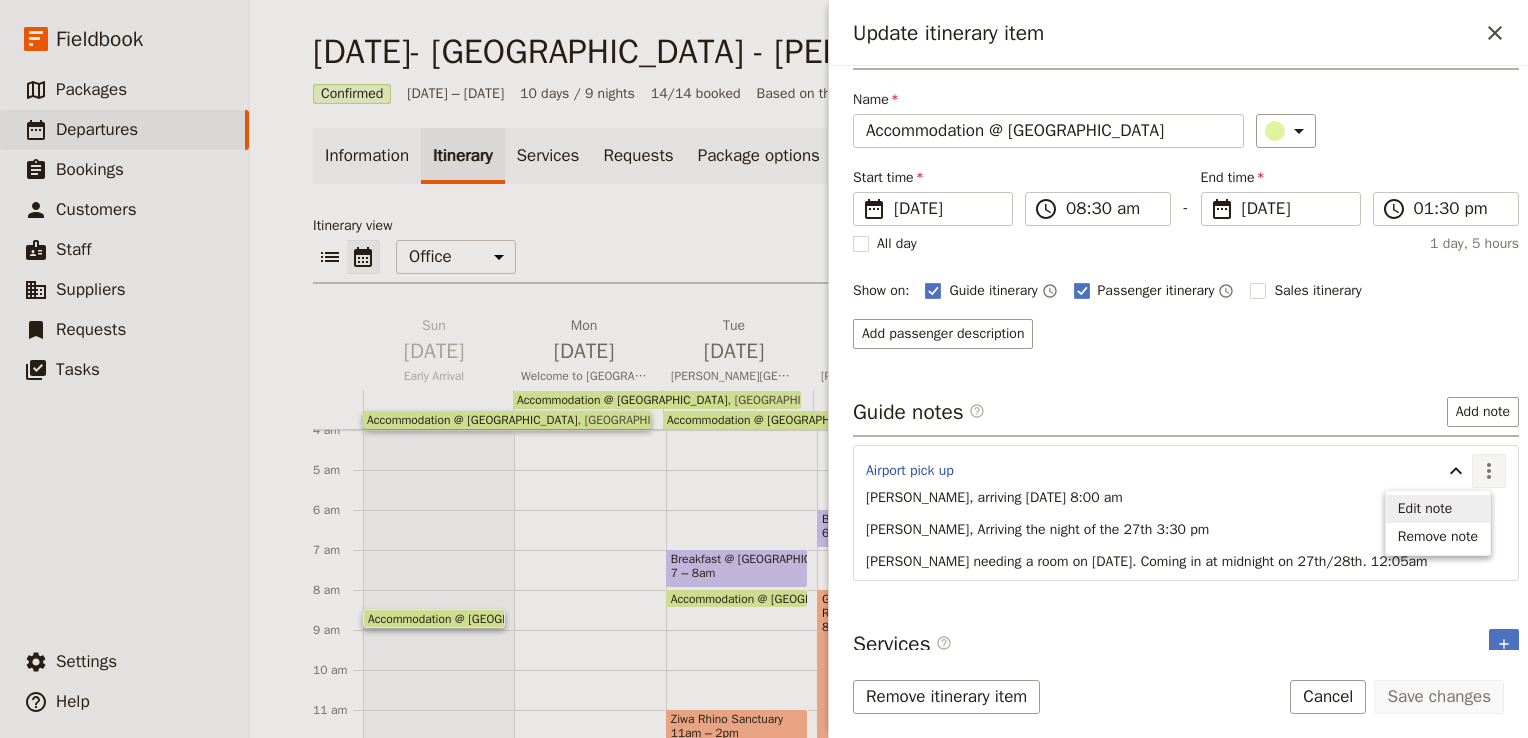 drag, startPoint x: 1454, startPoint y: 516, endPoint x: 1443, endPoint y: 511, distance: 12.083046 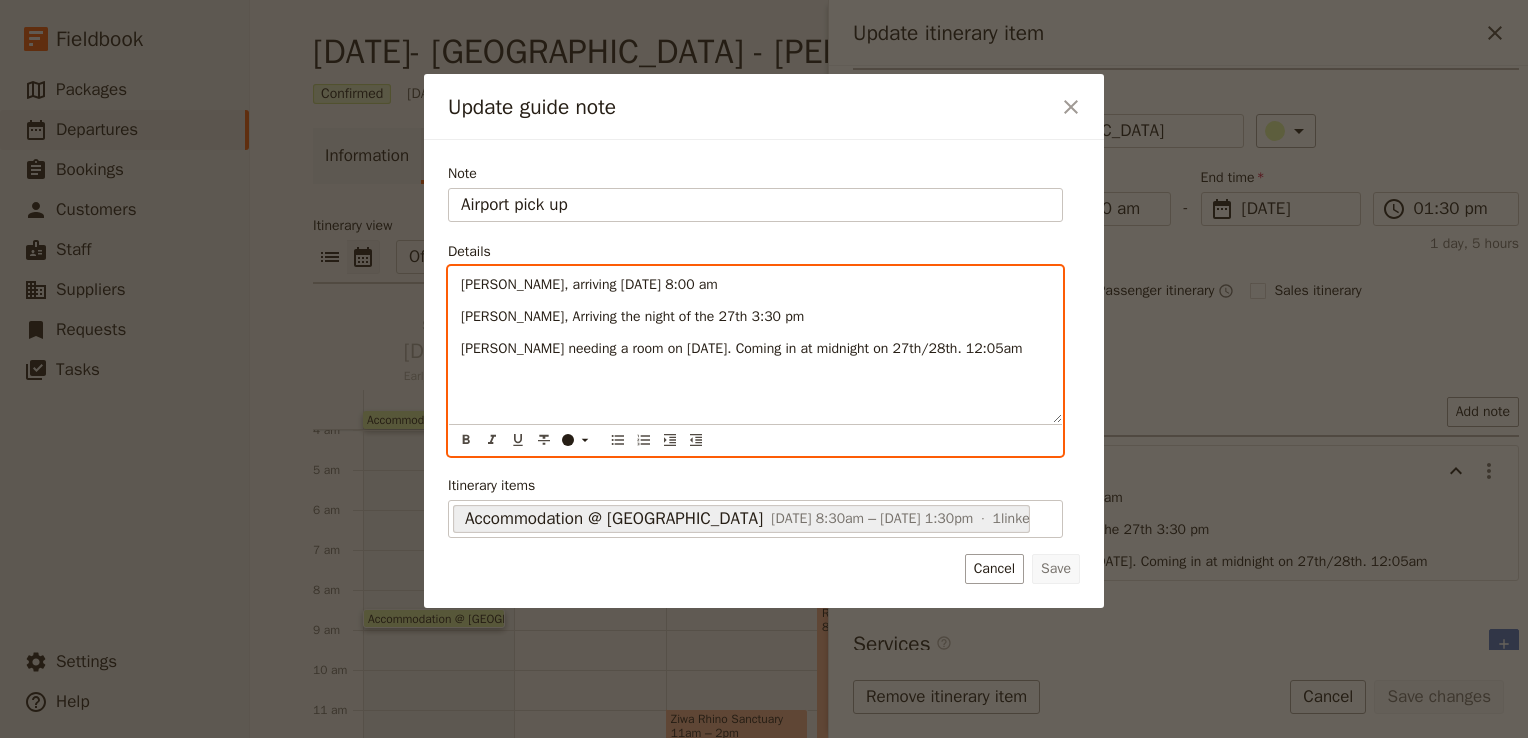 click on "[PERSON_NAME], arriving [DATE] 8:00 am" at bounding box center (589, 284) 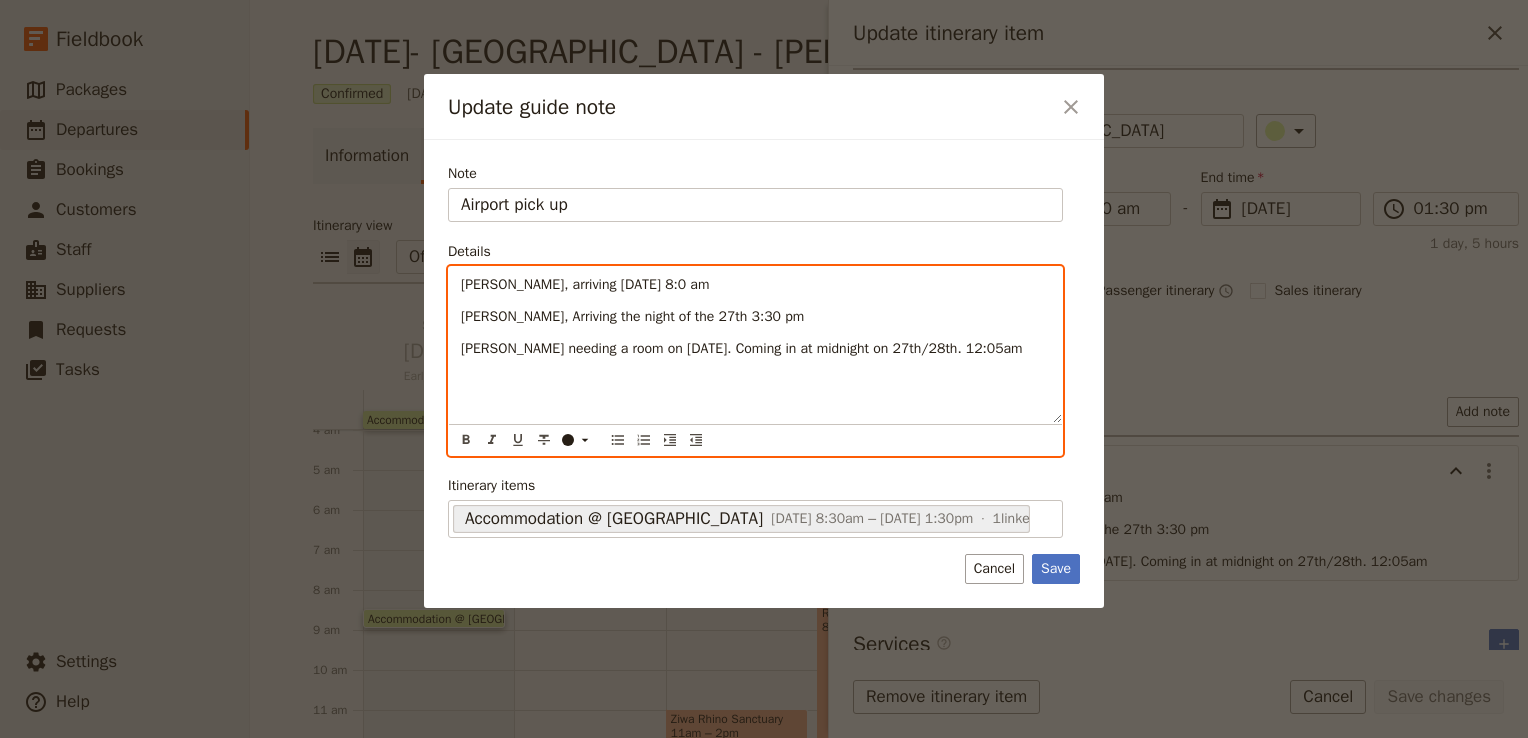 type 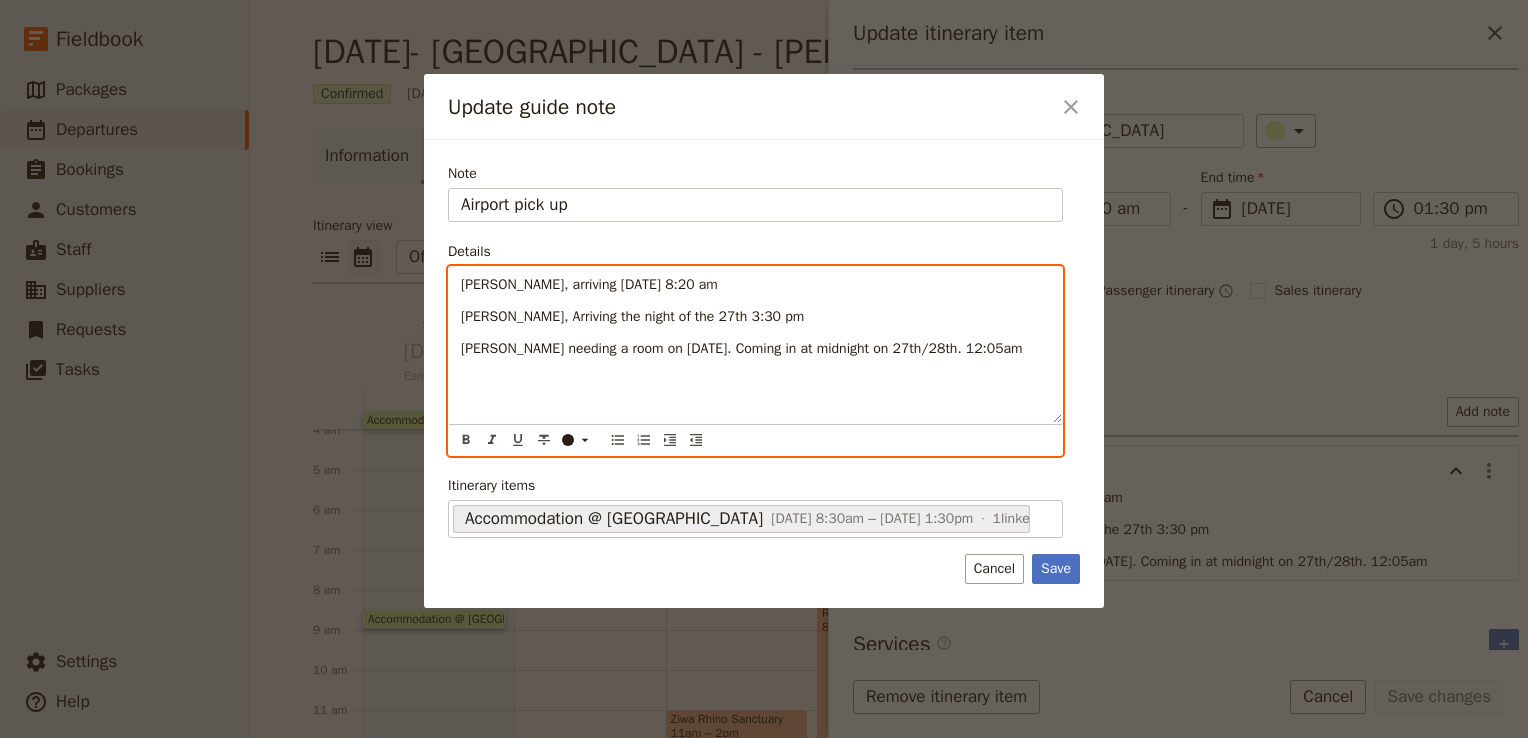 click on "[PERSON_NAME], Arriving the night of the 27th 3:30 pm" at bounding box center (632, 316) 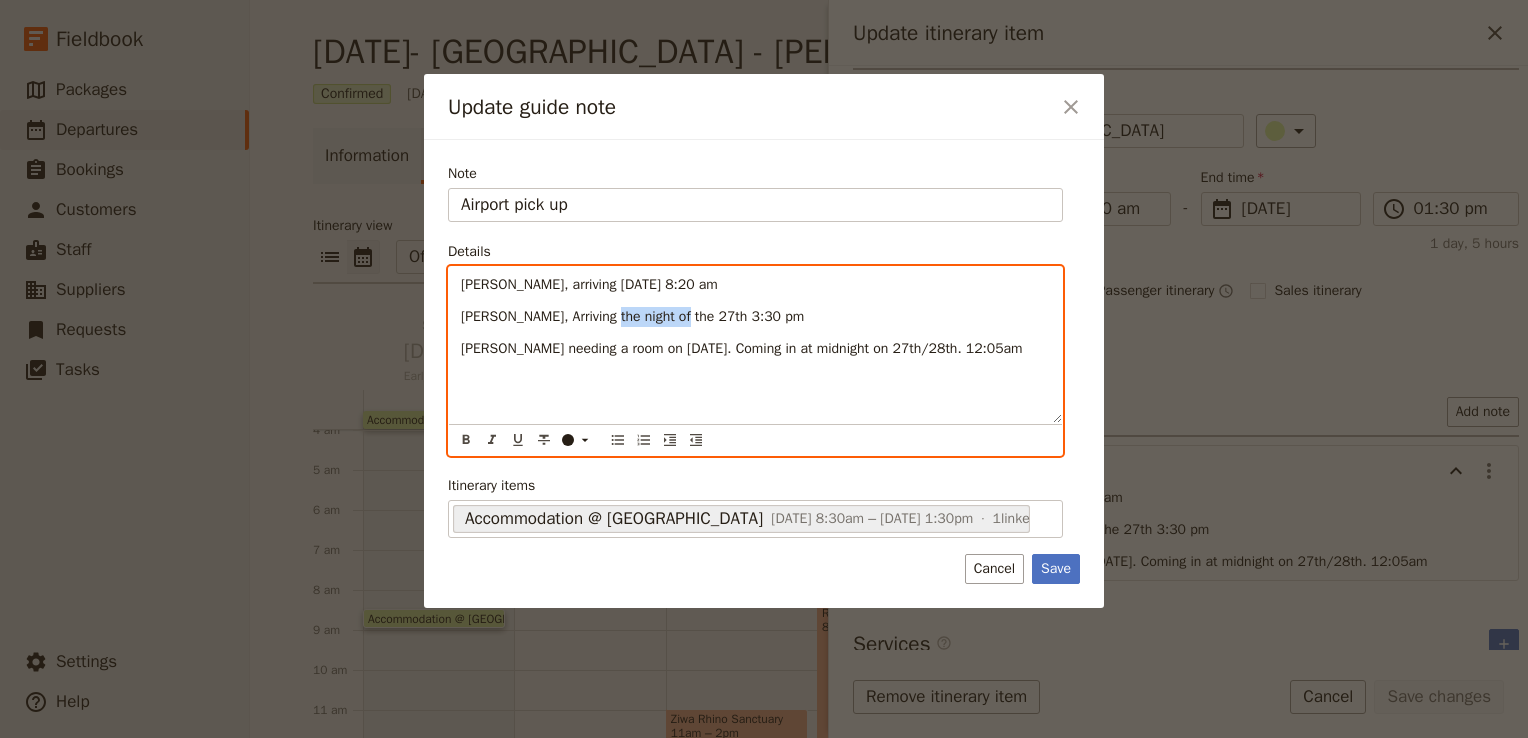 drag, startPoint x: 672, startPoint y: 318, endPoint x: 600, endPoint y: 314, distance: 72.11102 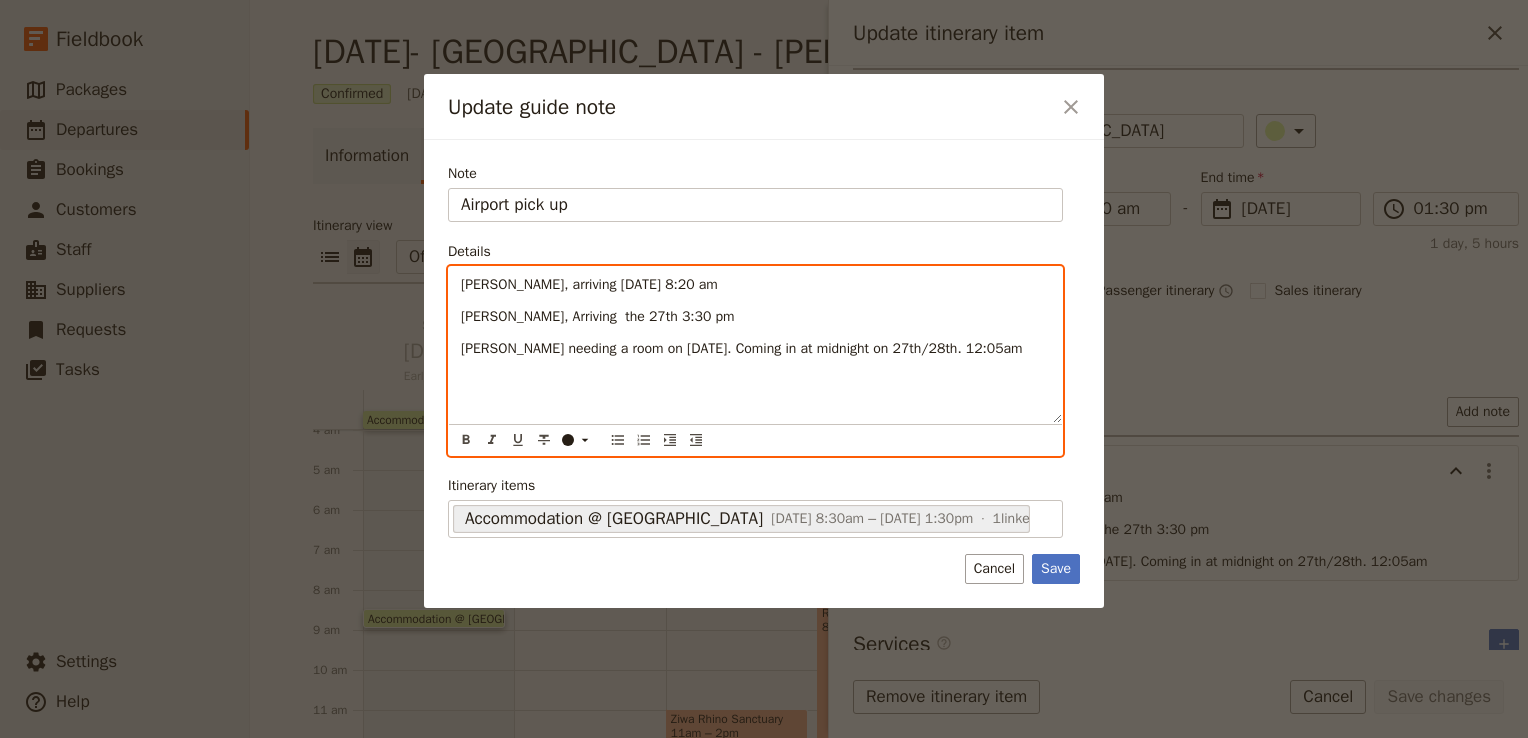 click on "[PERSON_NAME], Arriving  the 27th 3:30 pm" at bounding box center [598, 316] 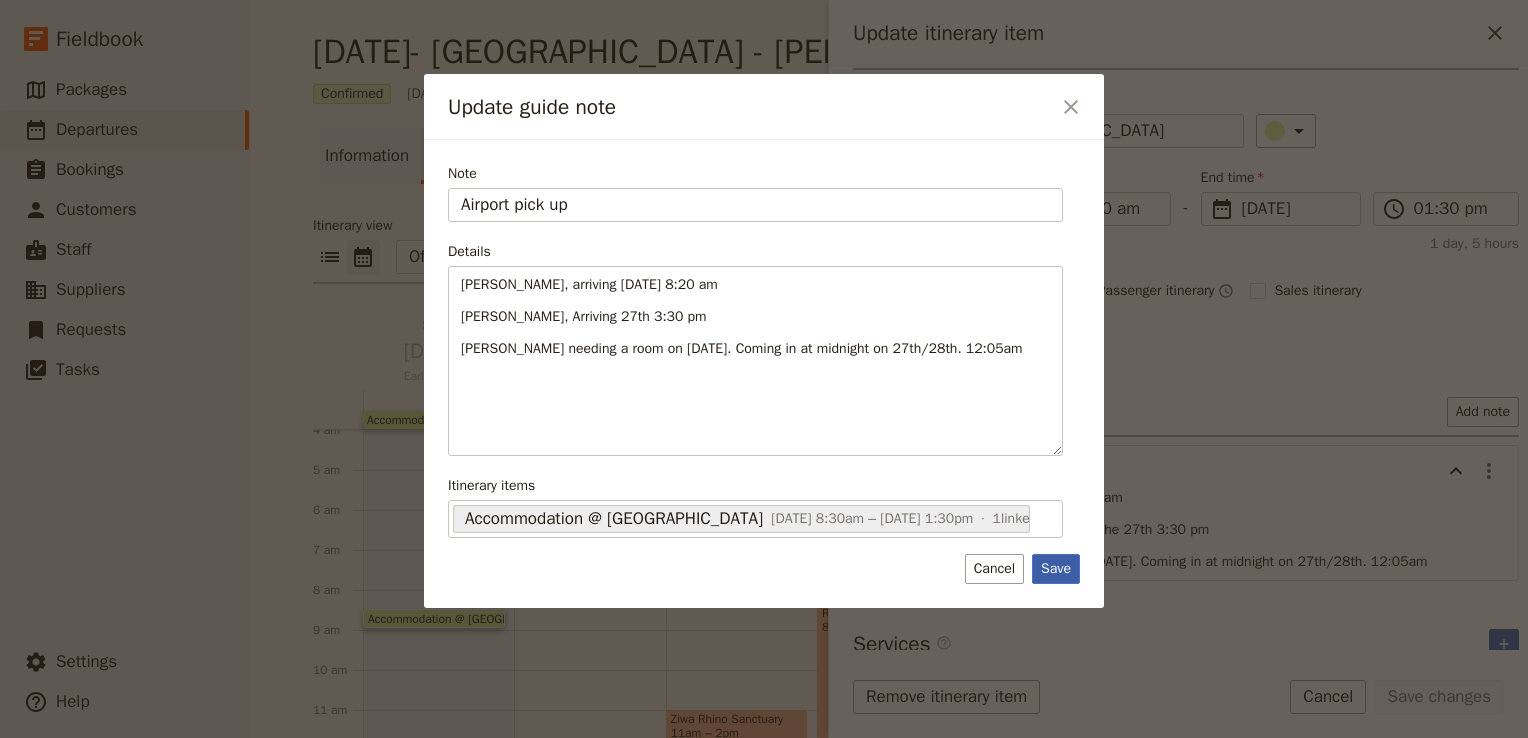 click on "Save" at bounding box center (1056, 569) 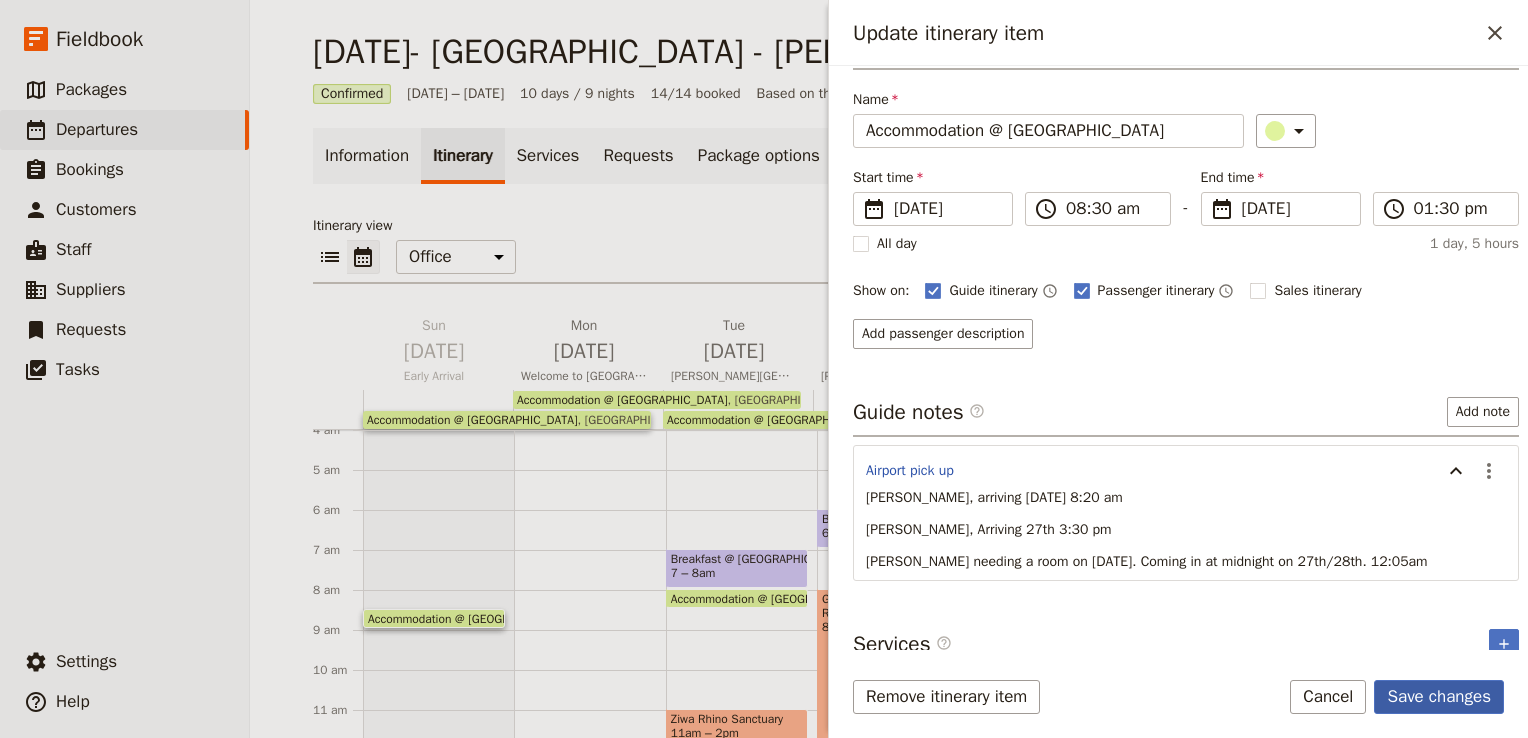 click on "Save changes" at bounding box center (1439, 697) 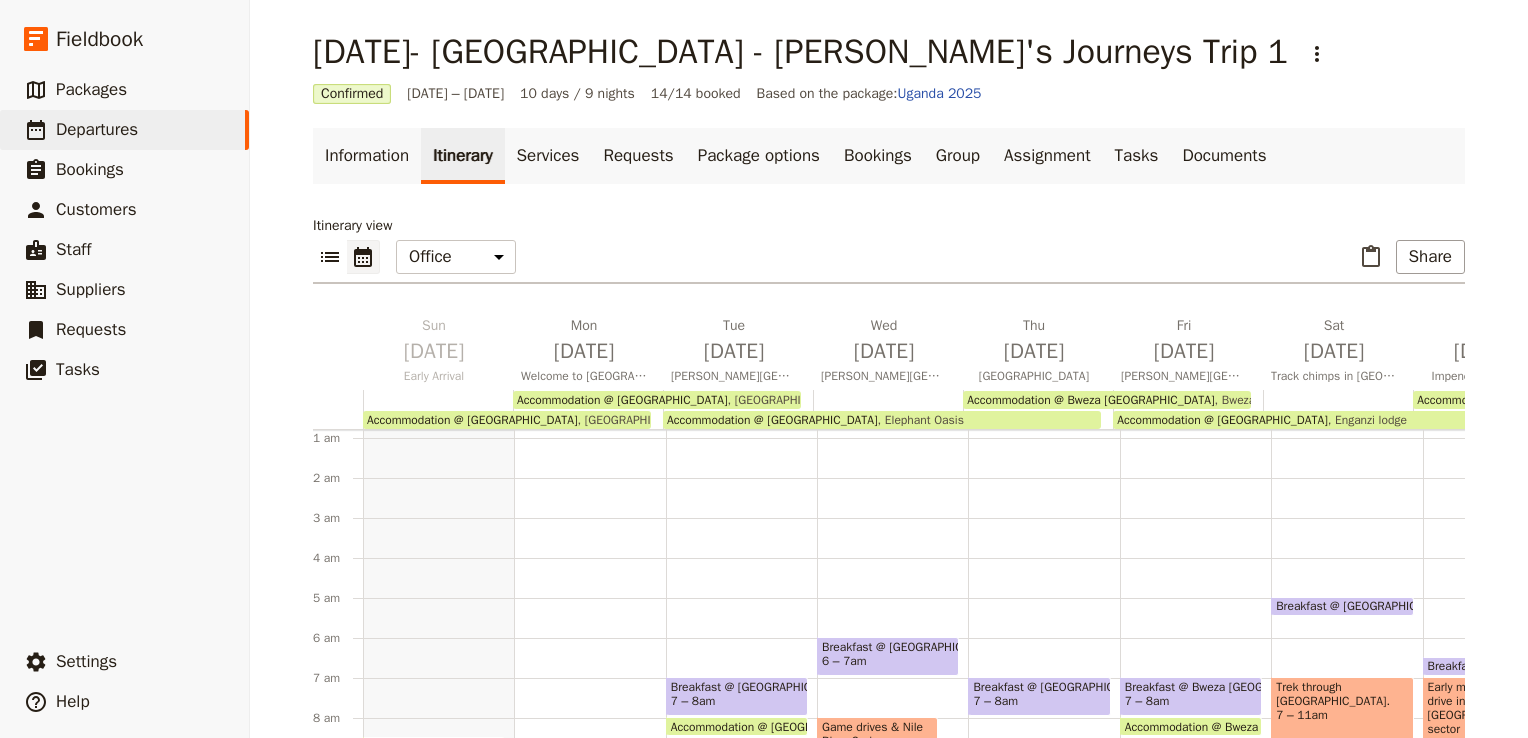 scroll, scrollTop: 0, scrollLeft: 0, axis: both 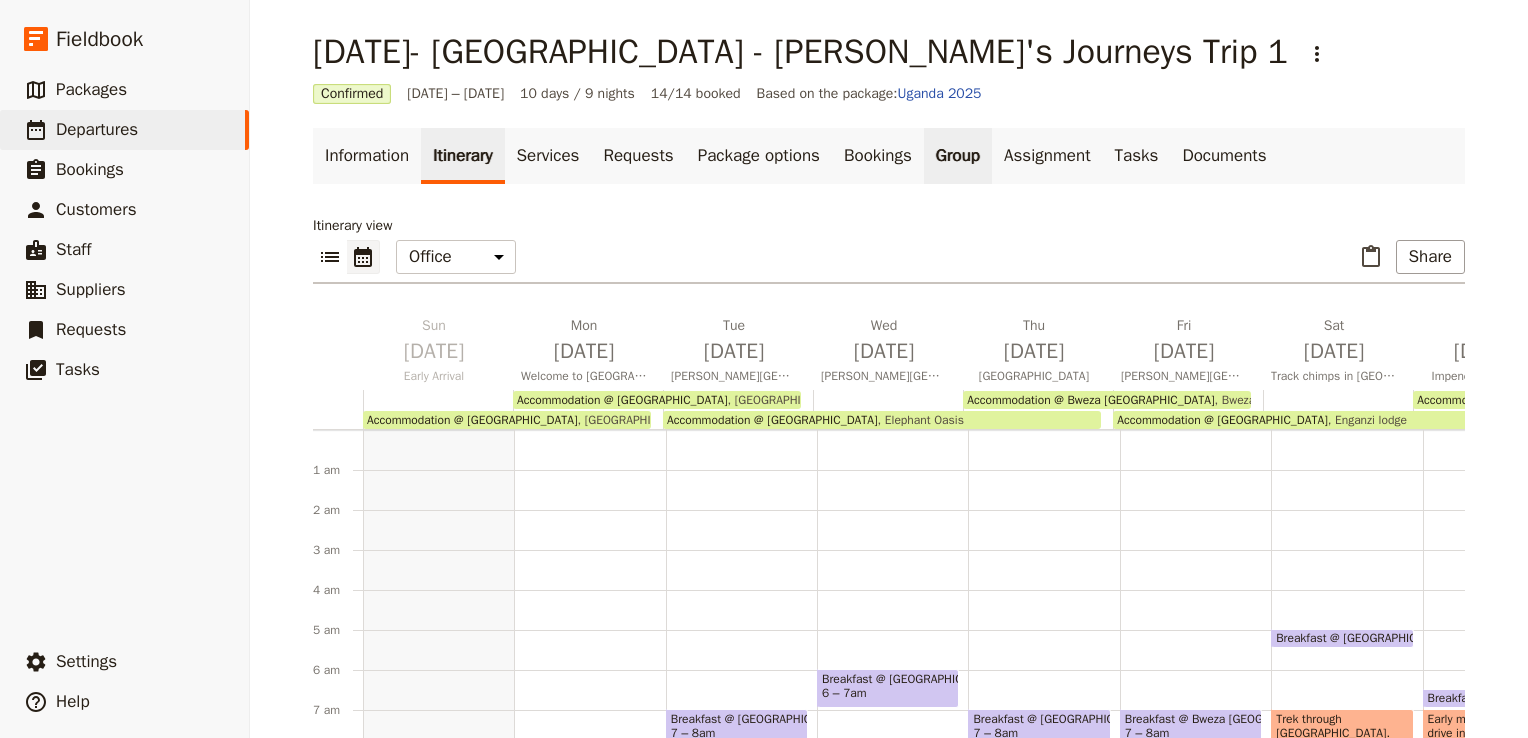 click on "Group" at bounding box center [958, 156] 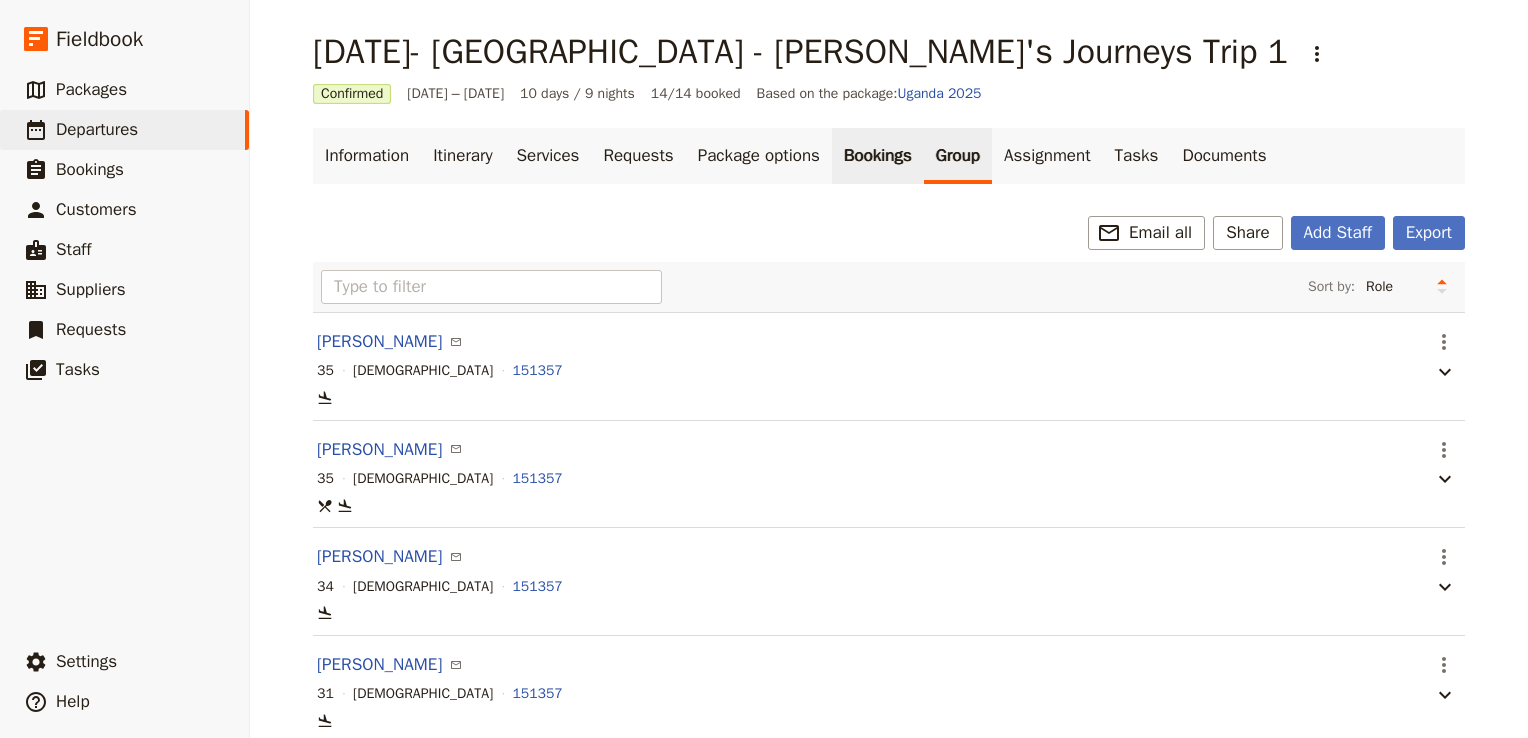 click on "Bookings" at bounding box center (878, 156) 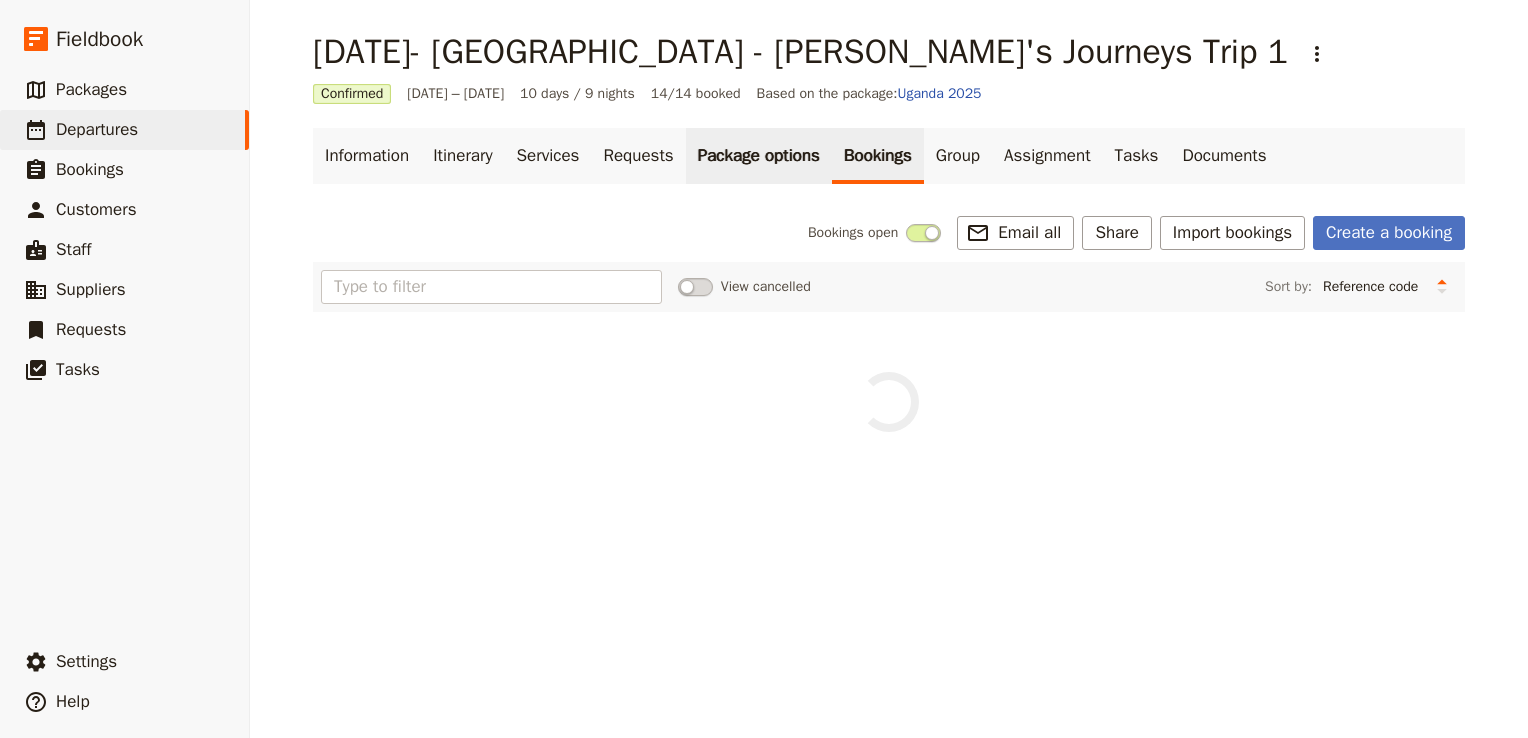 click on "Package options" at bounding box center (759, 156) 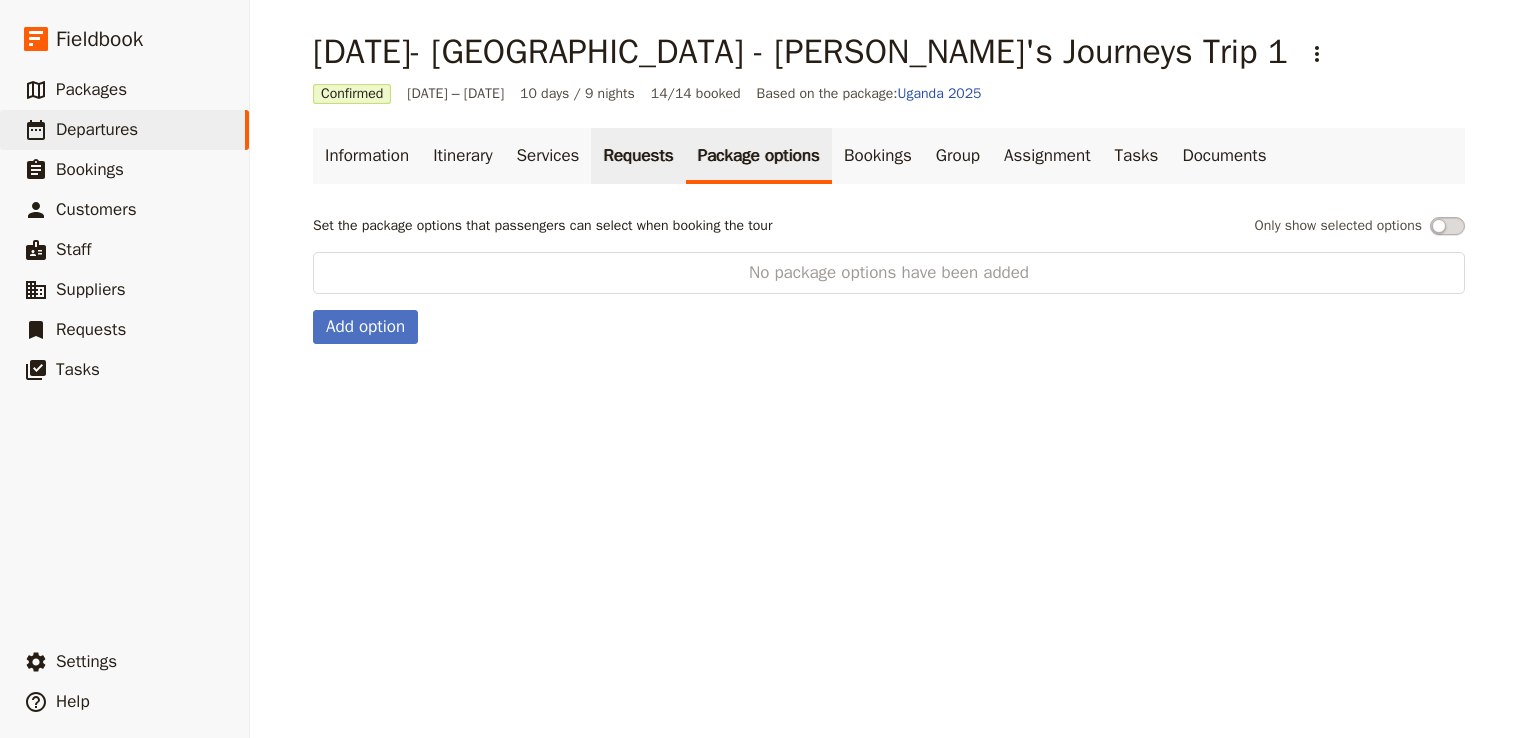 click on "Requests" at bounding box center [638, 156] 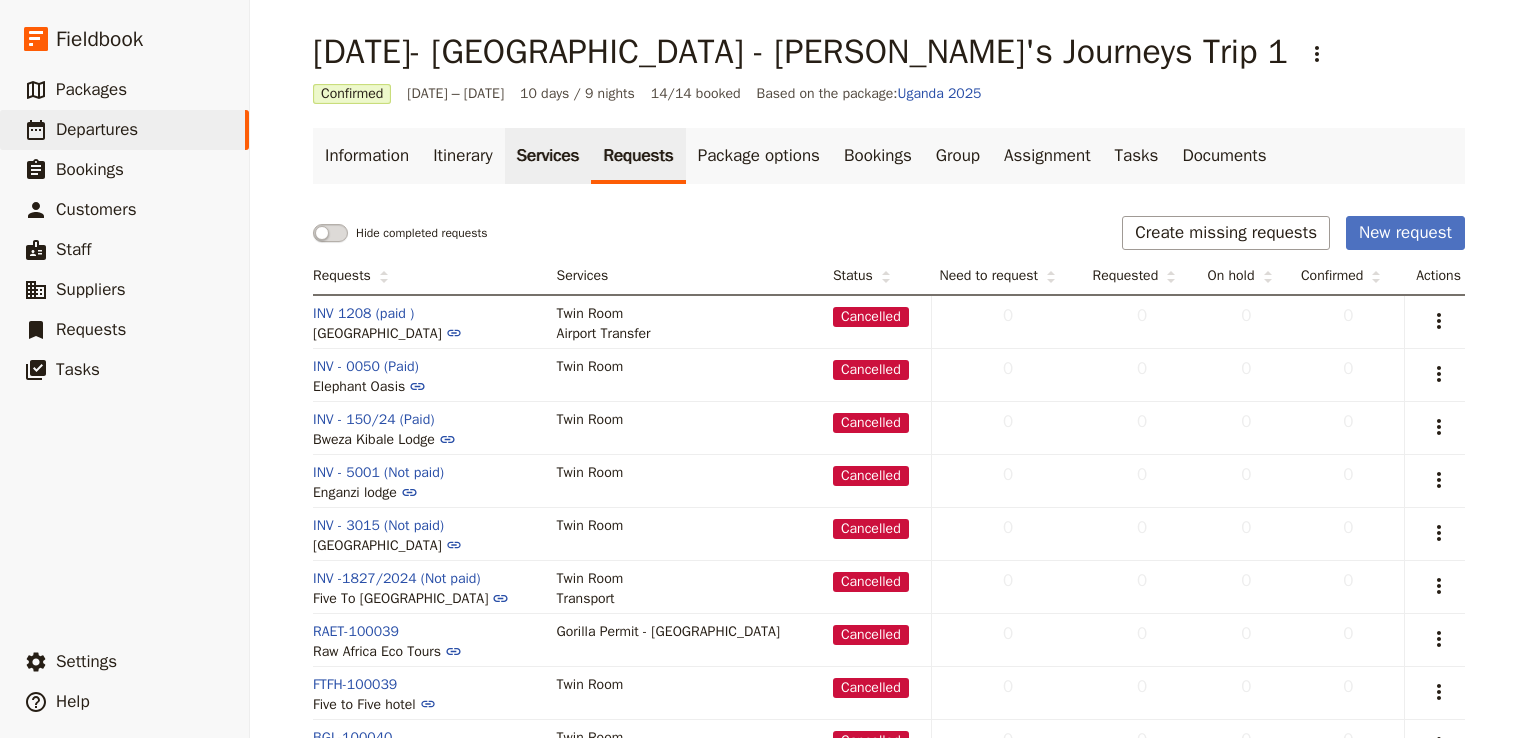 click on "Services" at bounding box center [548, 156] 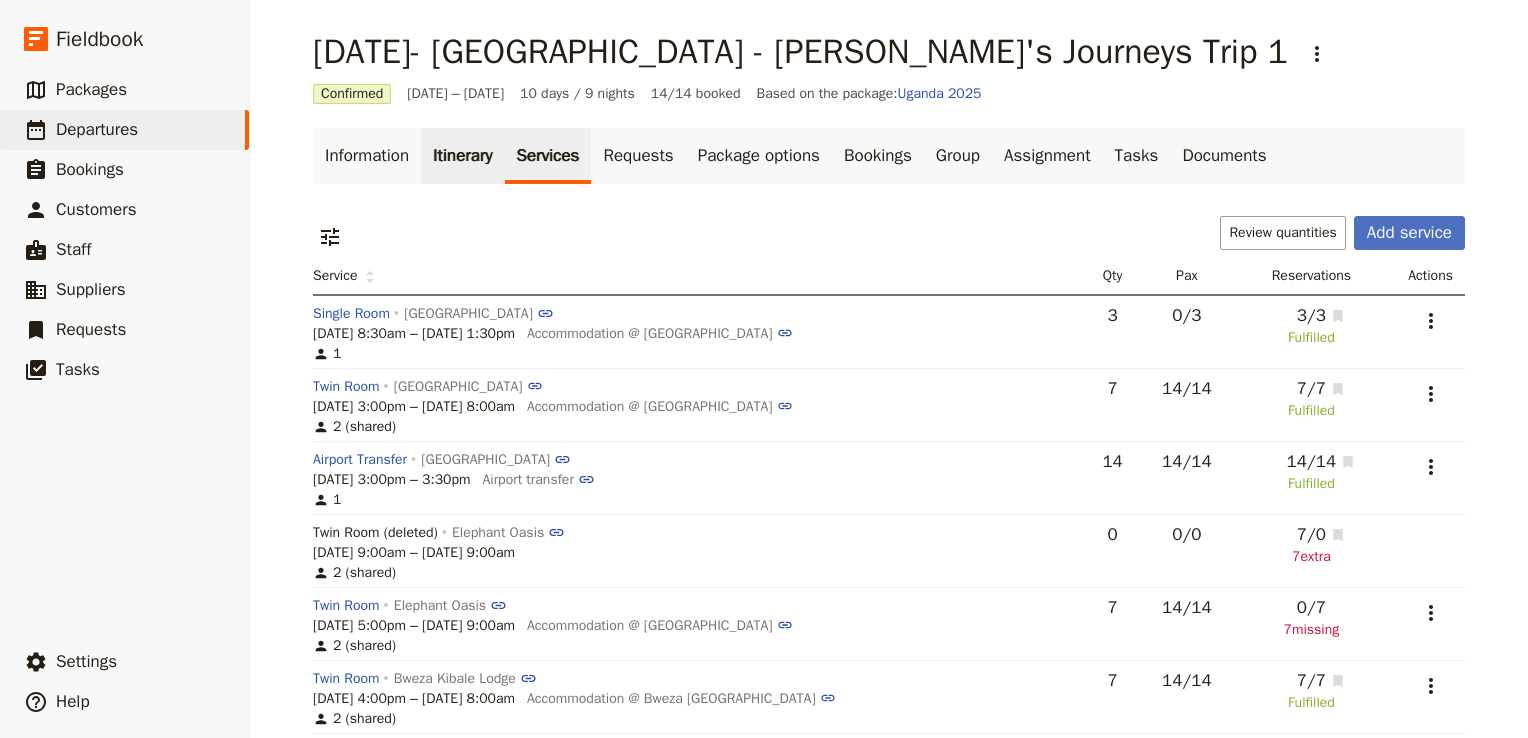 click on "Itinerary" at bounding box center (462, 156) 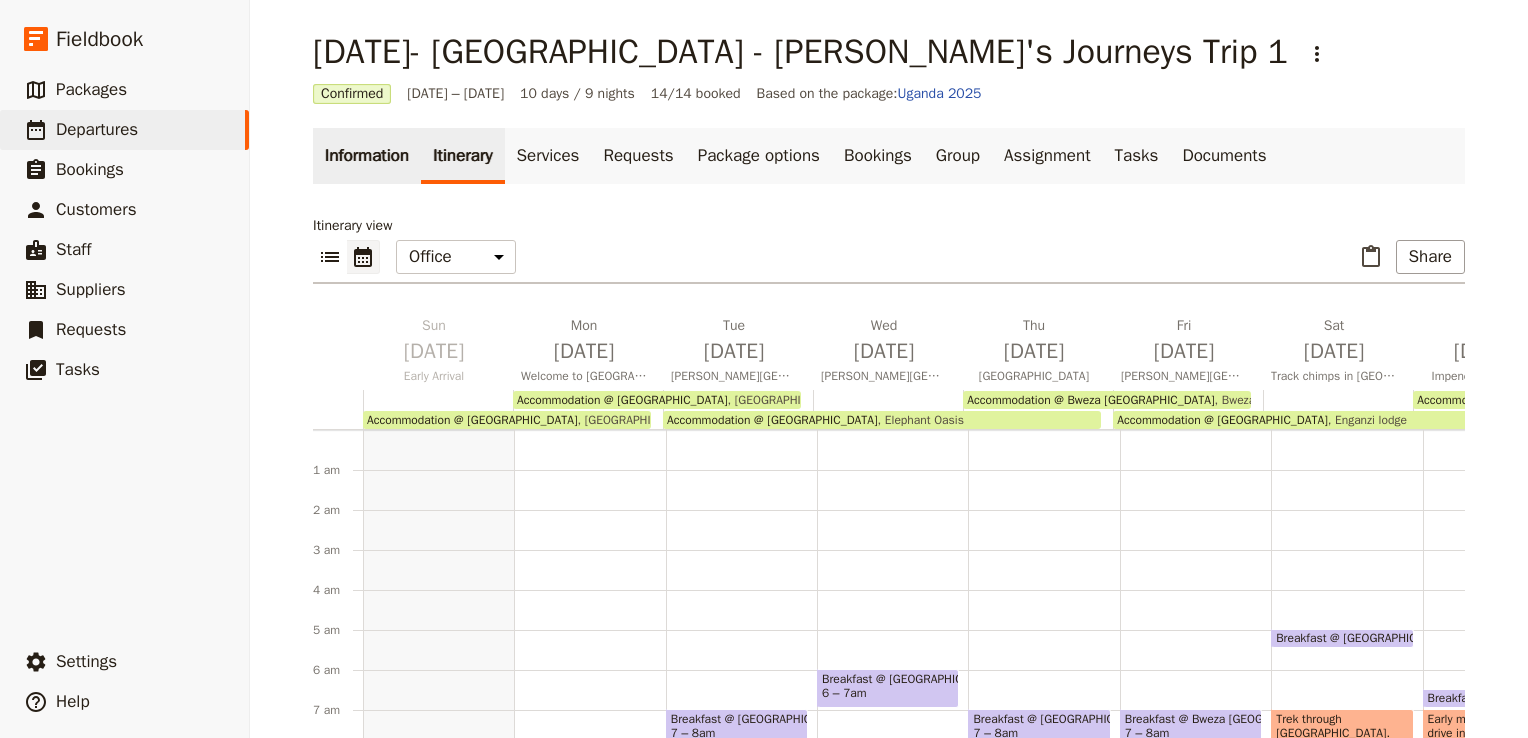scroll, scrollTop: 60, scrollLeft: 0, axis: vertical 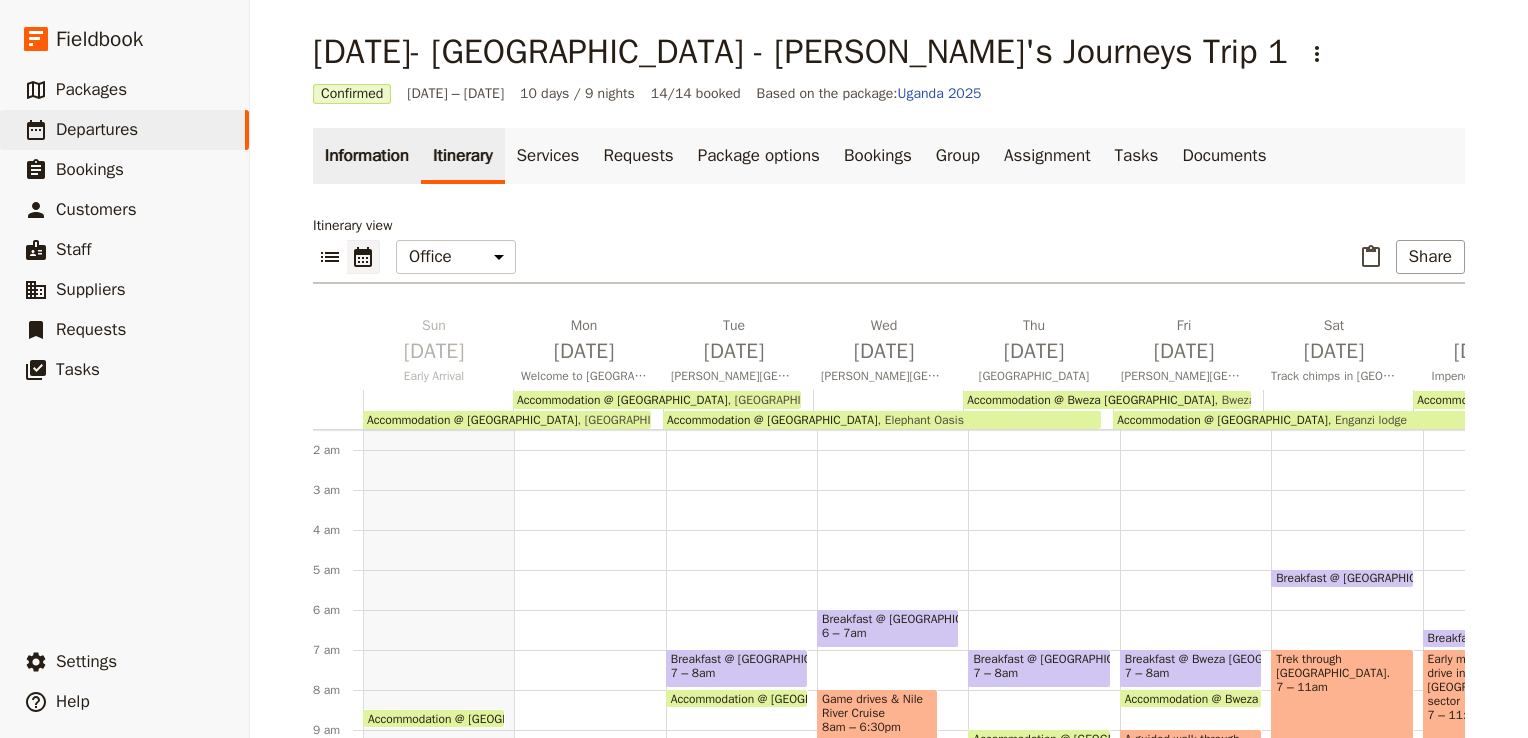 click on "Information" at bounding box center [367, 156] 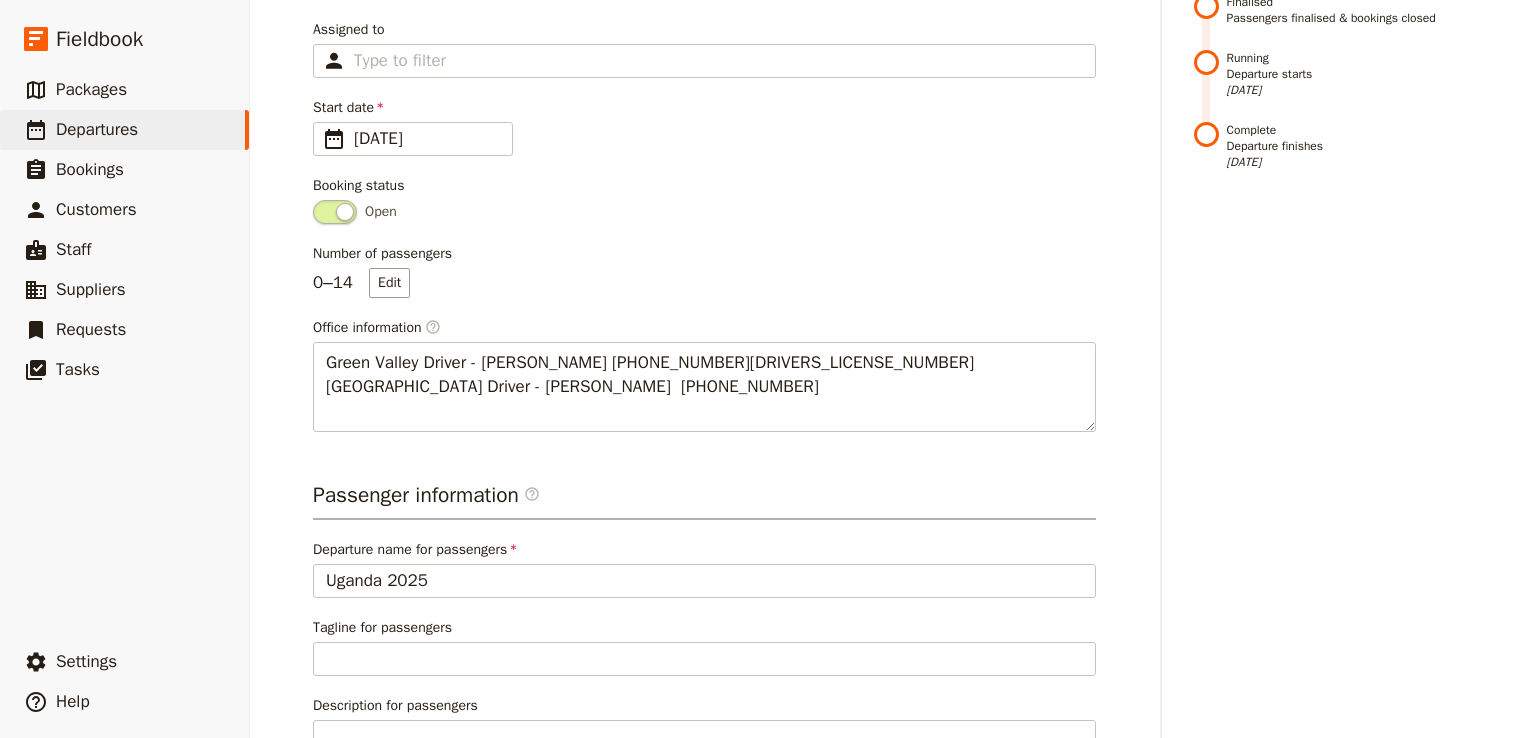 scroll, scrollTop: 500, scrollLeft: 0, axis: vertical 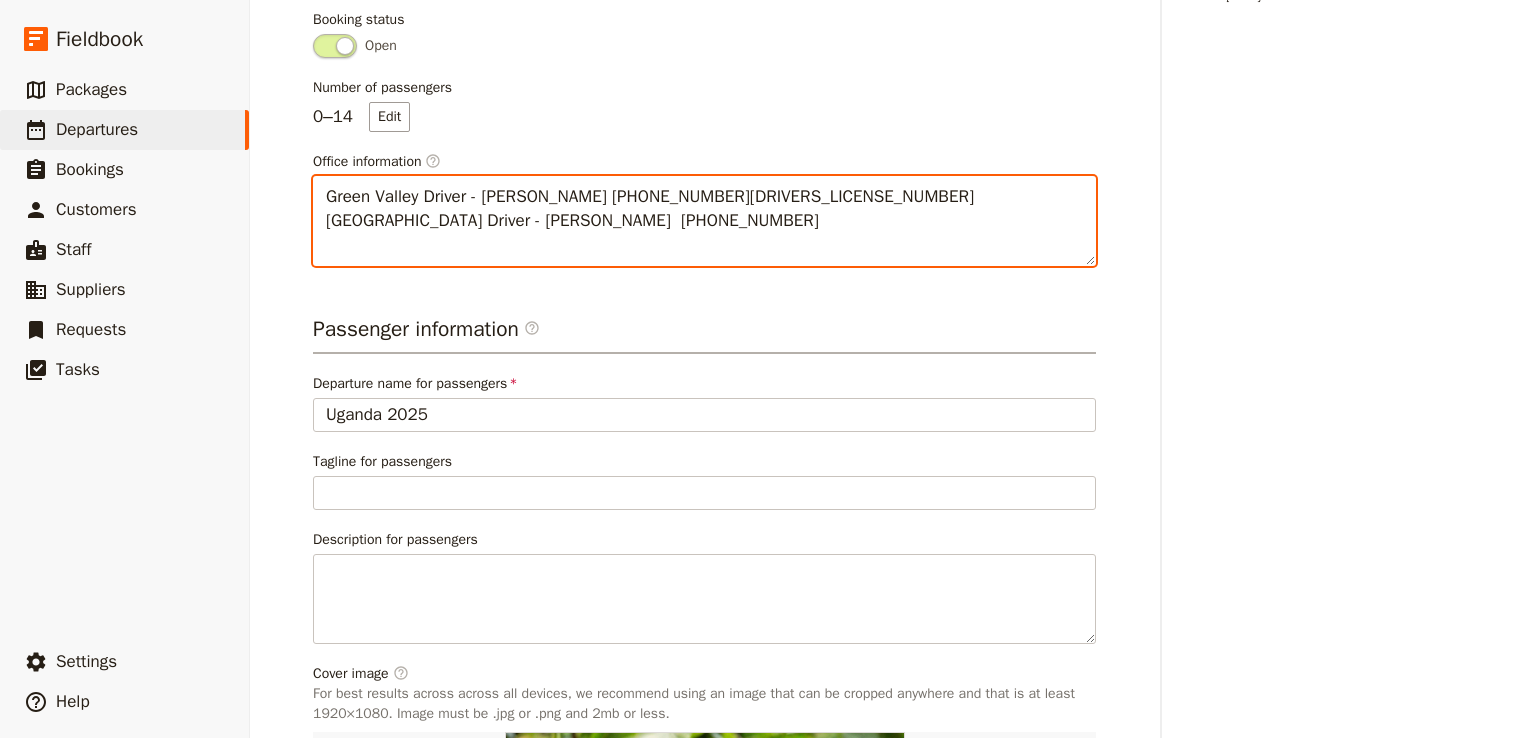 drag, startPoint x: 632, startPoint y: 218, endPoint x: 310, endPoint y: 206, distance: 322.2235 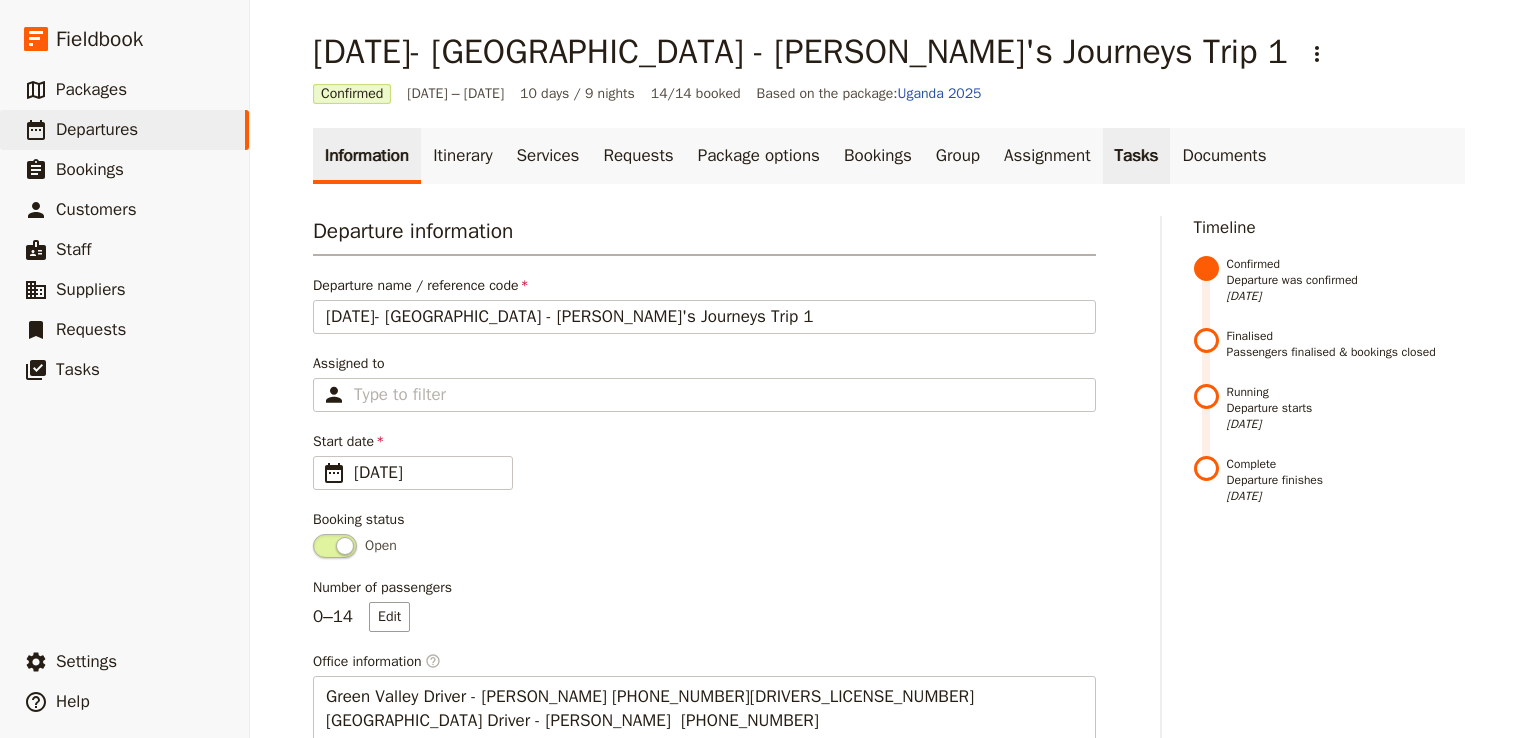 drag, startPoint x: 1228, startPoint y: 154, endPoint x: 1157, endPoint y: 172, distance: 73.24616 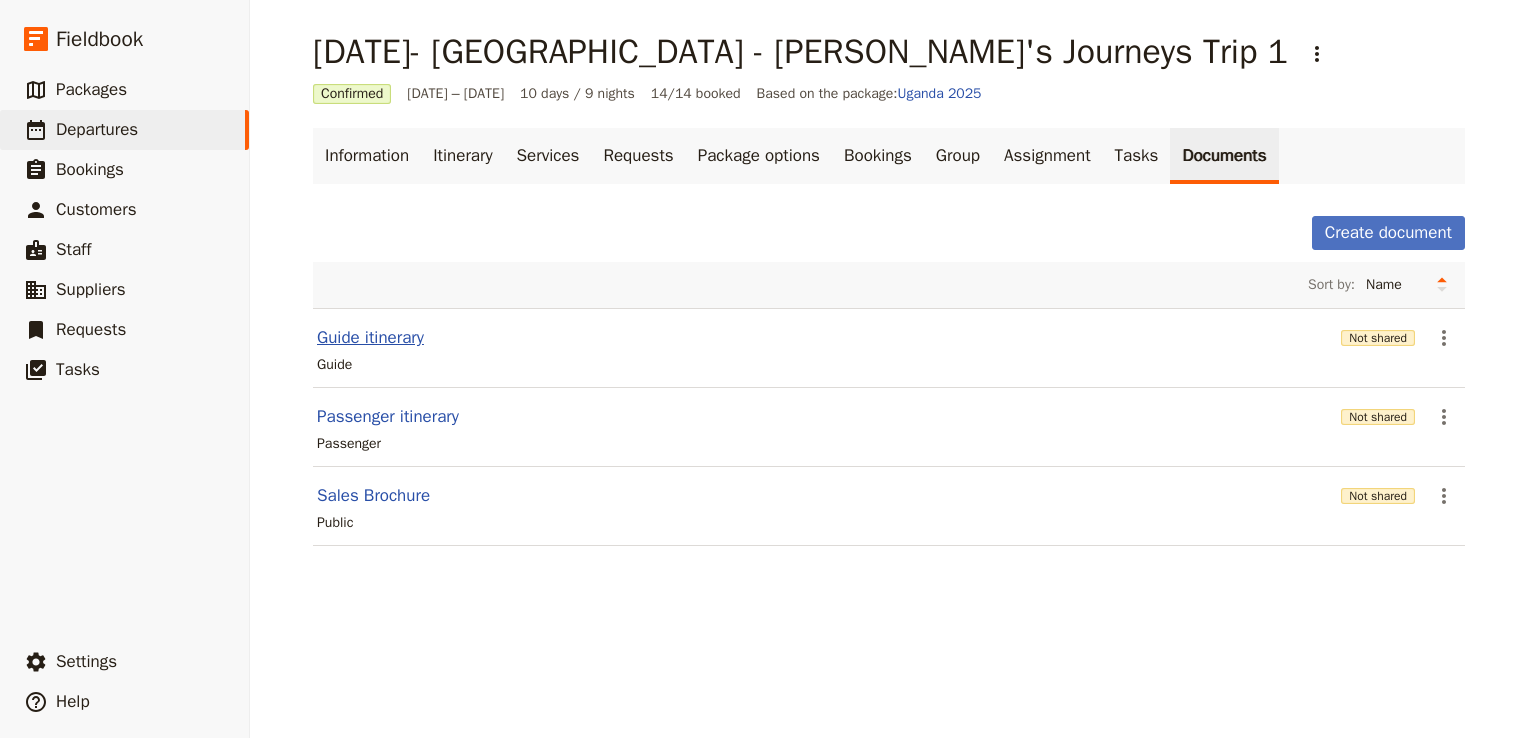 click on "Guide itinerary" at bounding box center (370, 338) 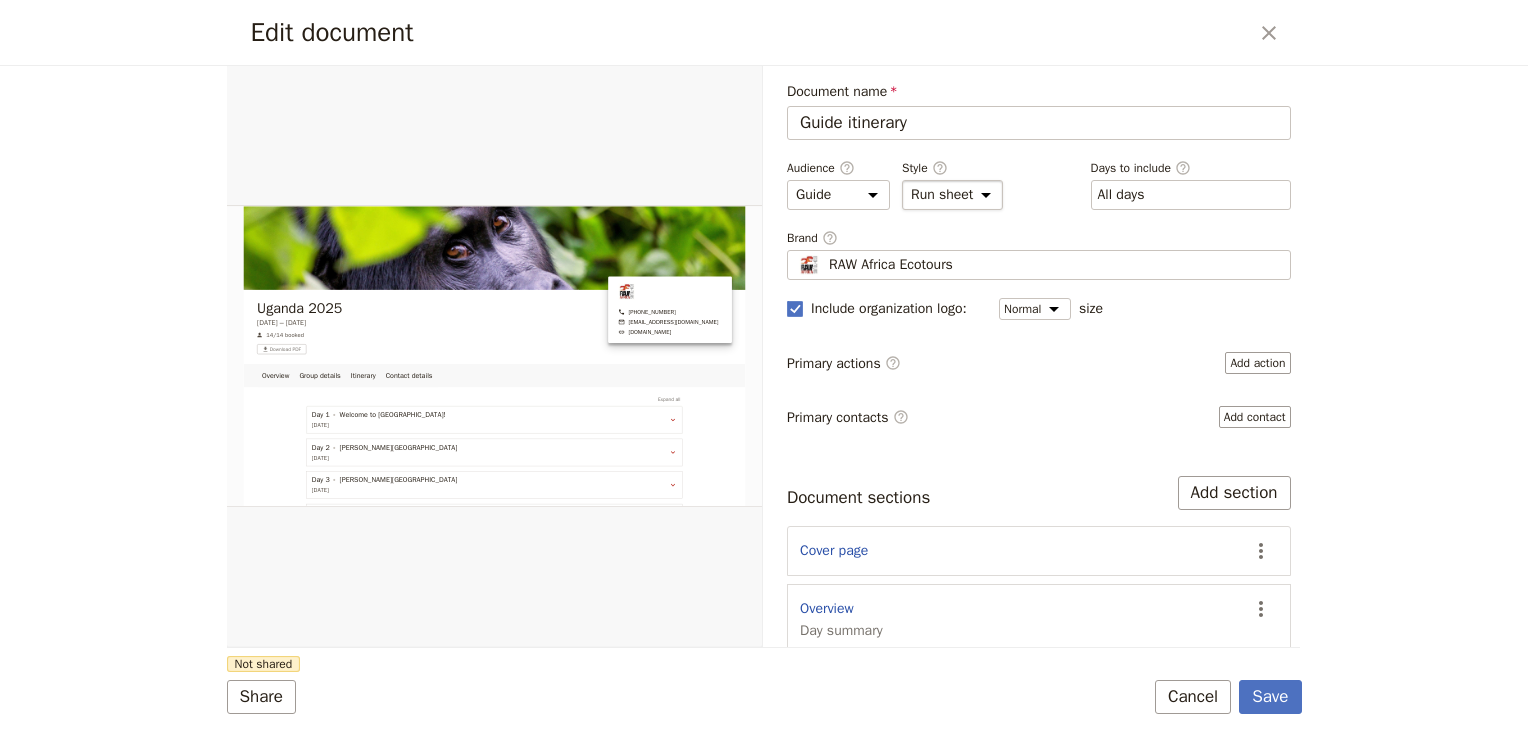 scroll, scrollTop: 0, scrollLeft: 0, axis: both 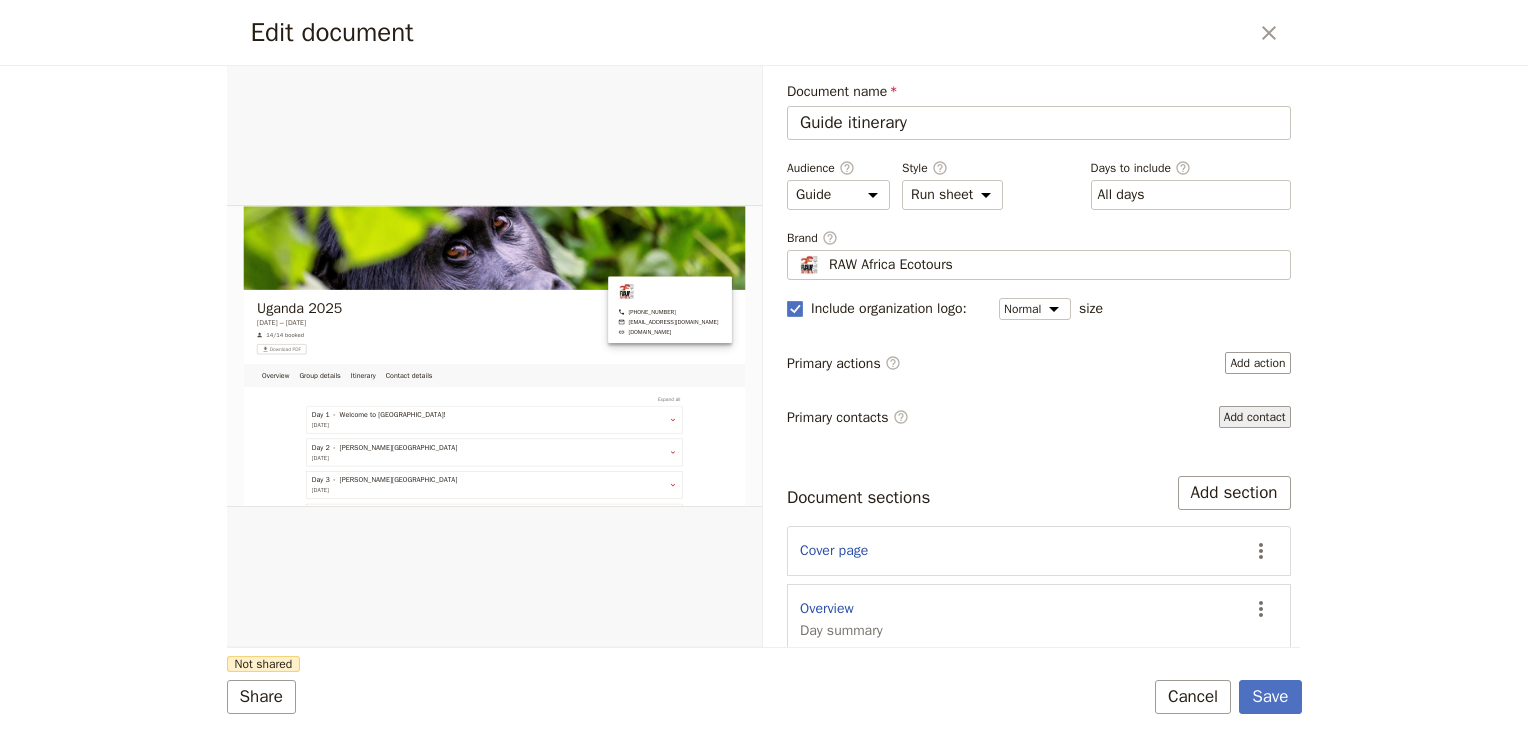 click on "Add contact" at bounding box center (1255, 417) 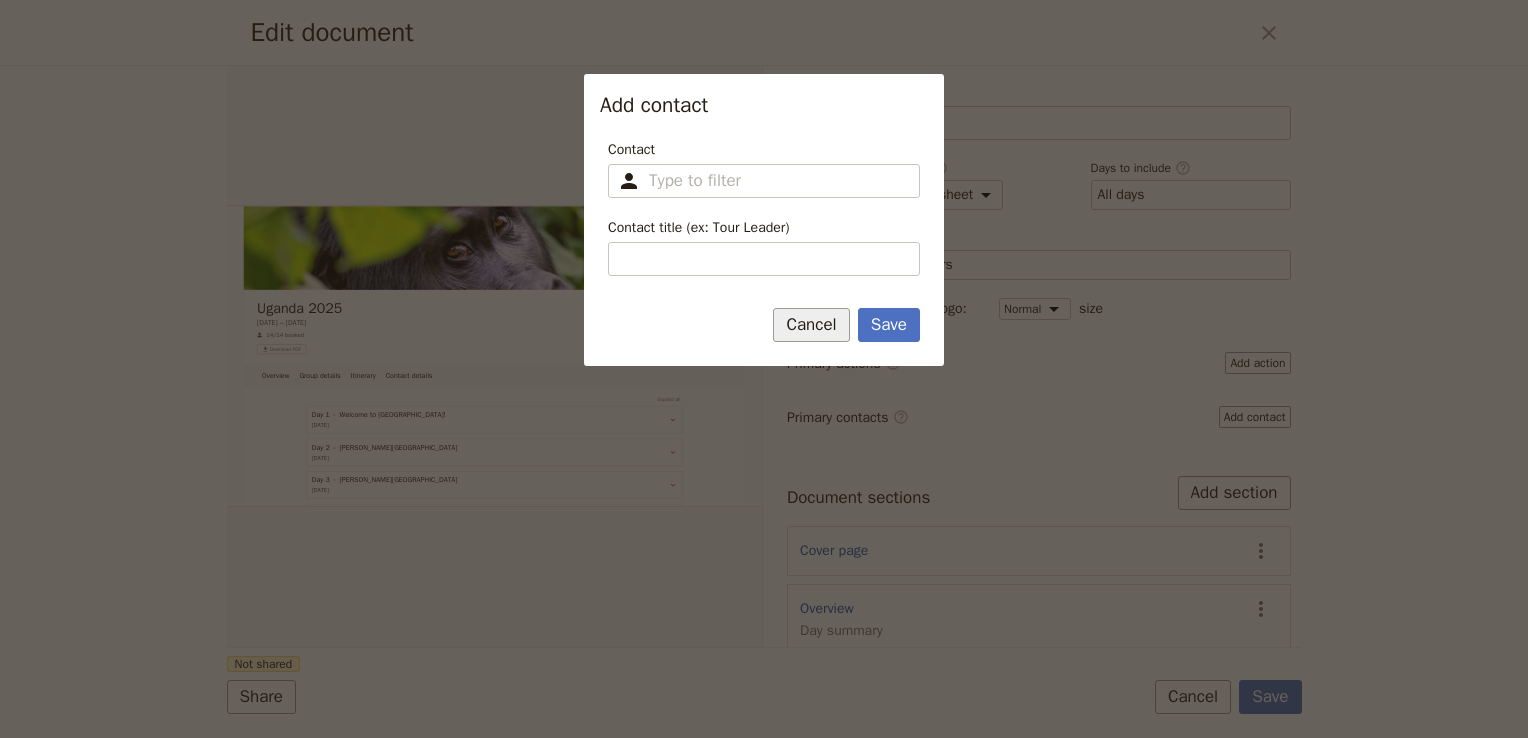 click on "Cancel" at bounding box center [811, 325] 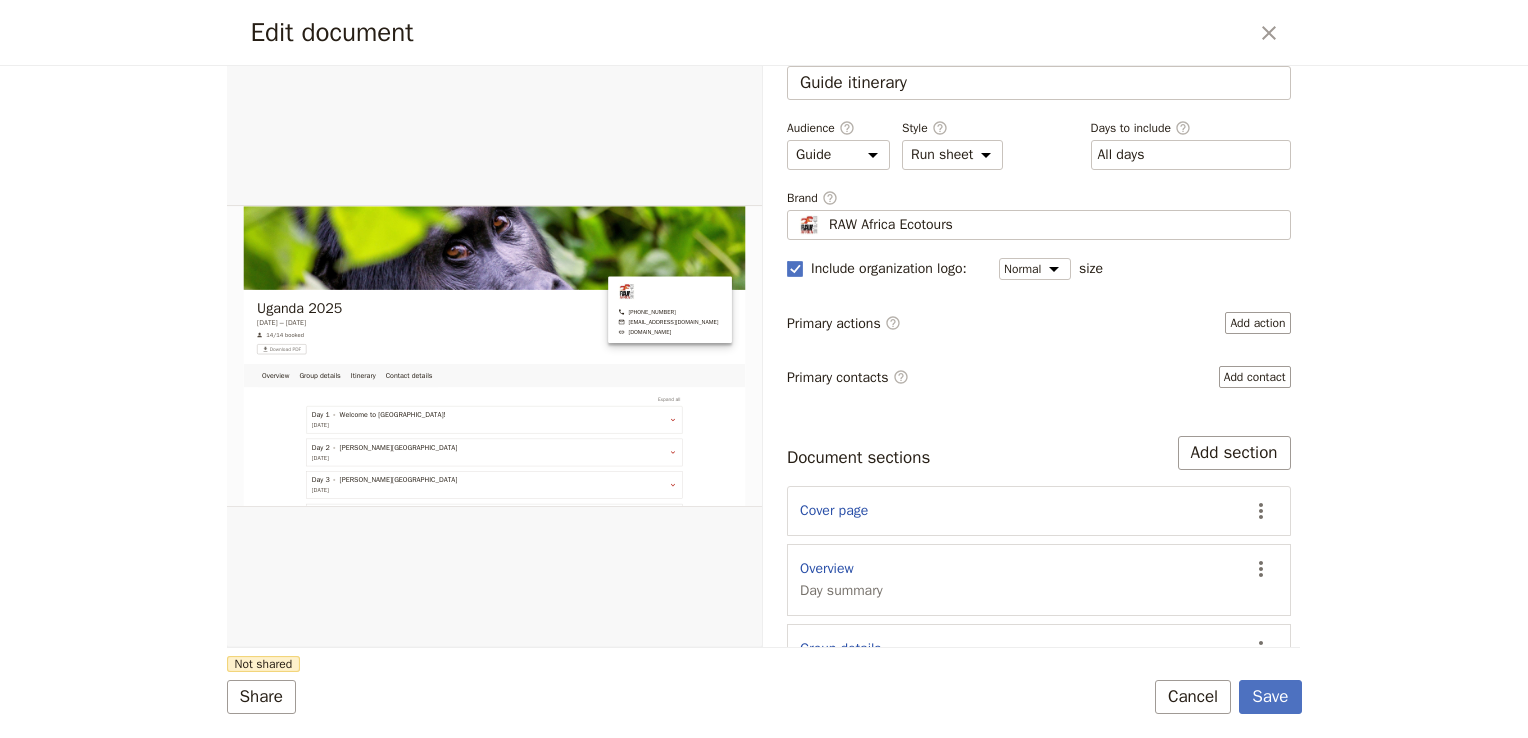 scroll, scrollTop: 40, scrollLeft: 0, axis: vertical 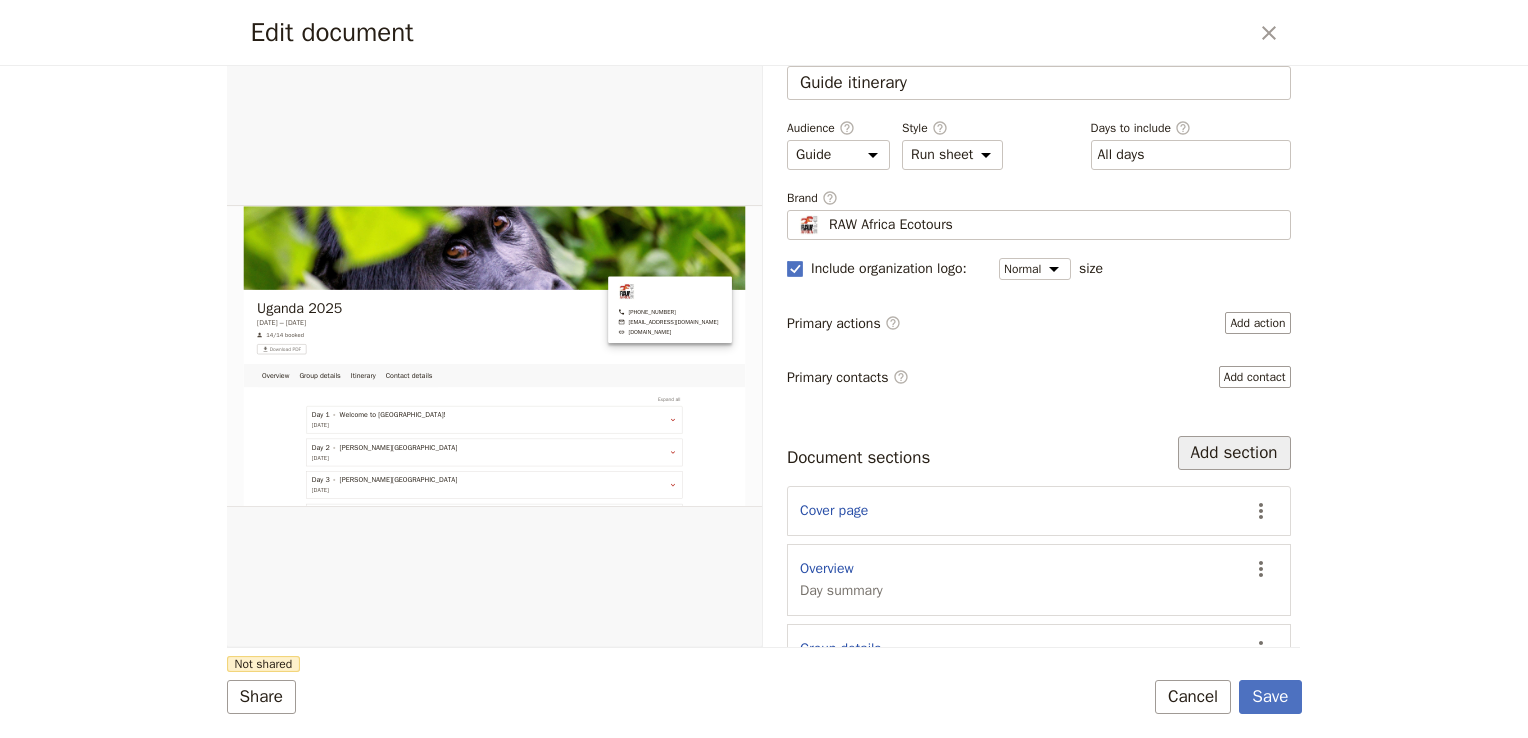 click on "Add section" at bounding box center (1234, 453) 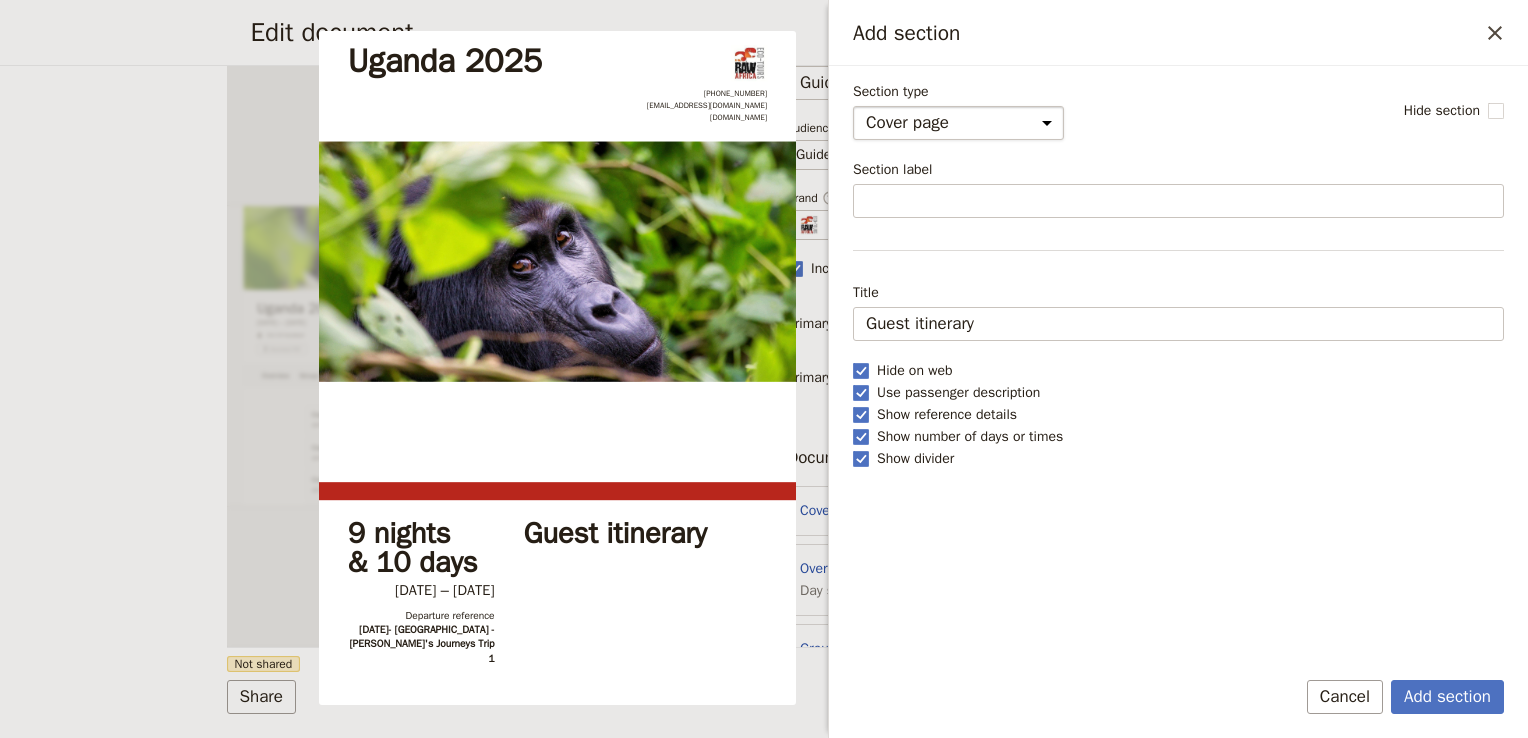 click on "Cover page Day summary Itinerary Group details Contact details Suppliers and services Custom" at bounding box center (958, 123) 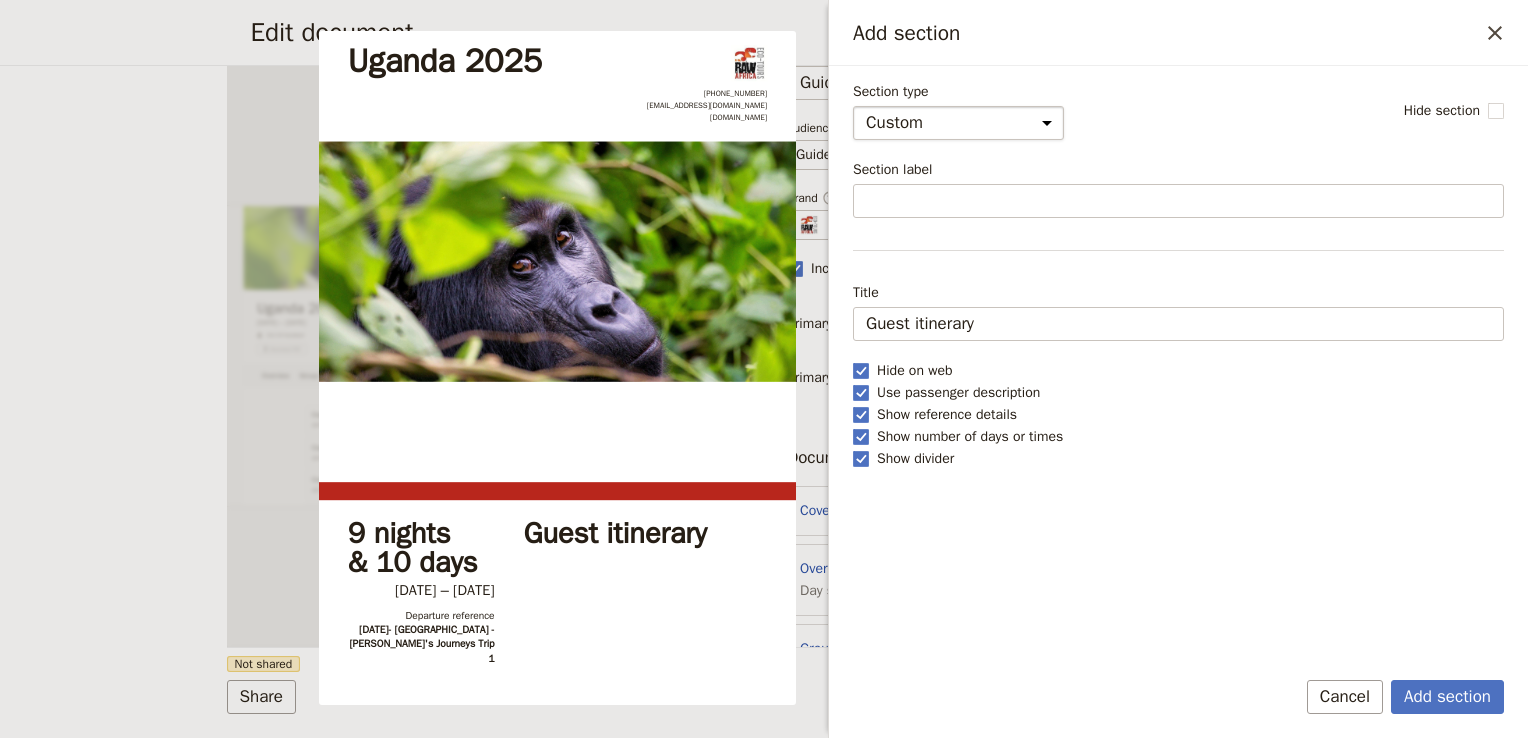 click on "Cover page Day summary Itinerary Group details Contact details Suppliers and services Custom" at bounding box center [958, 123] 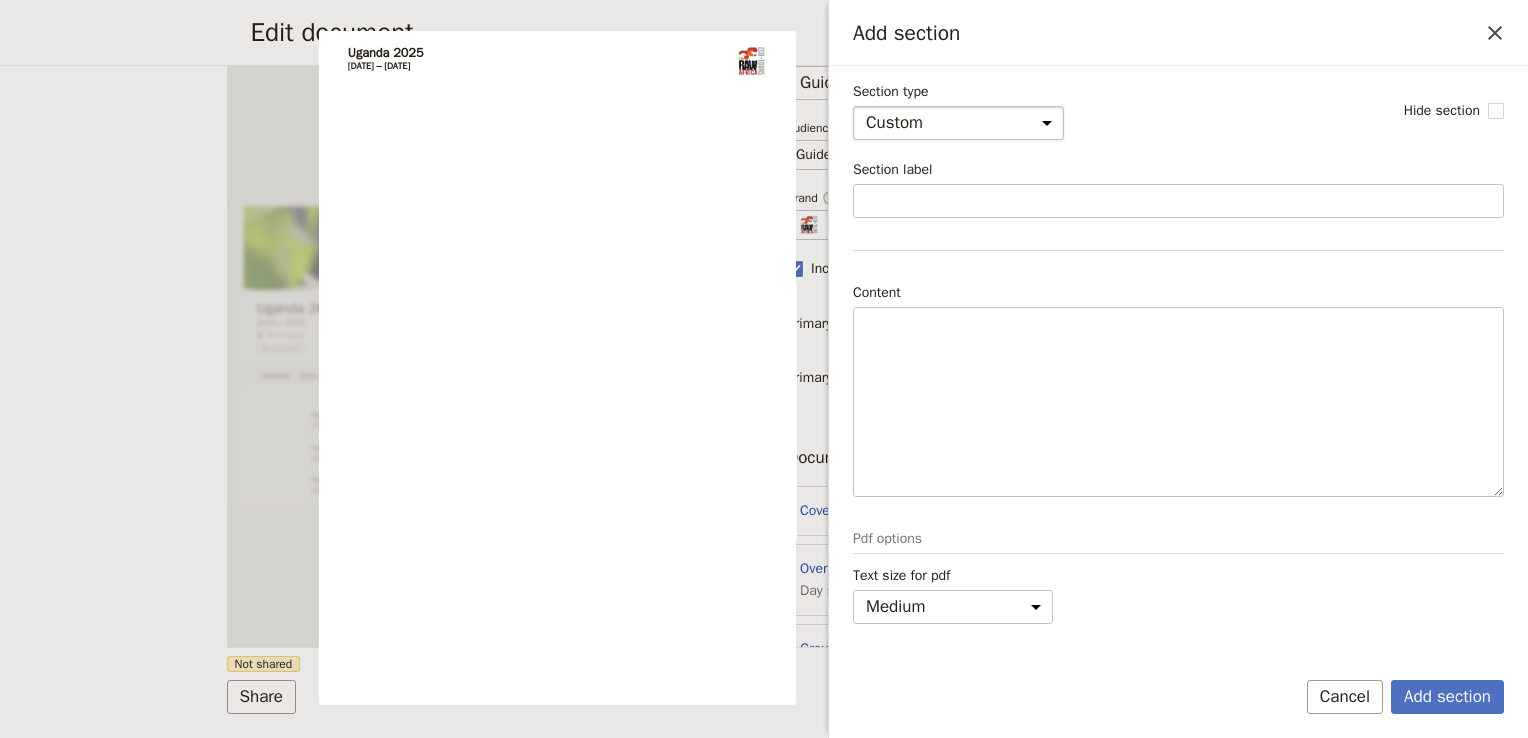 click on "Cover page Day summary Itinerary Group details Contact details Suppliers and services Custom" at bounding box center [958, 123] 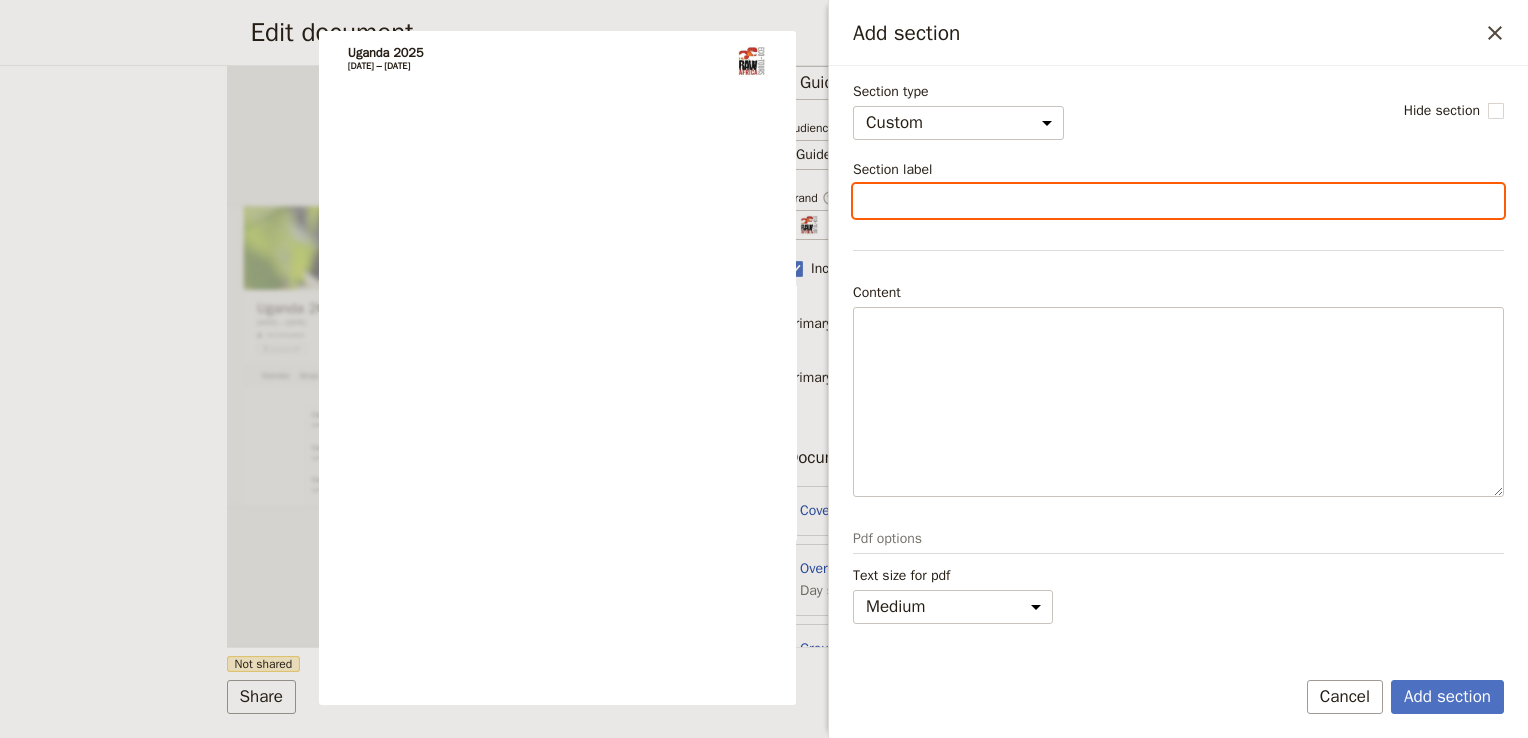click on "Section label" at bounding box center (1178, 201) 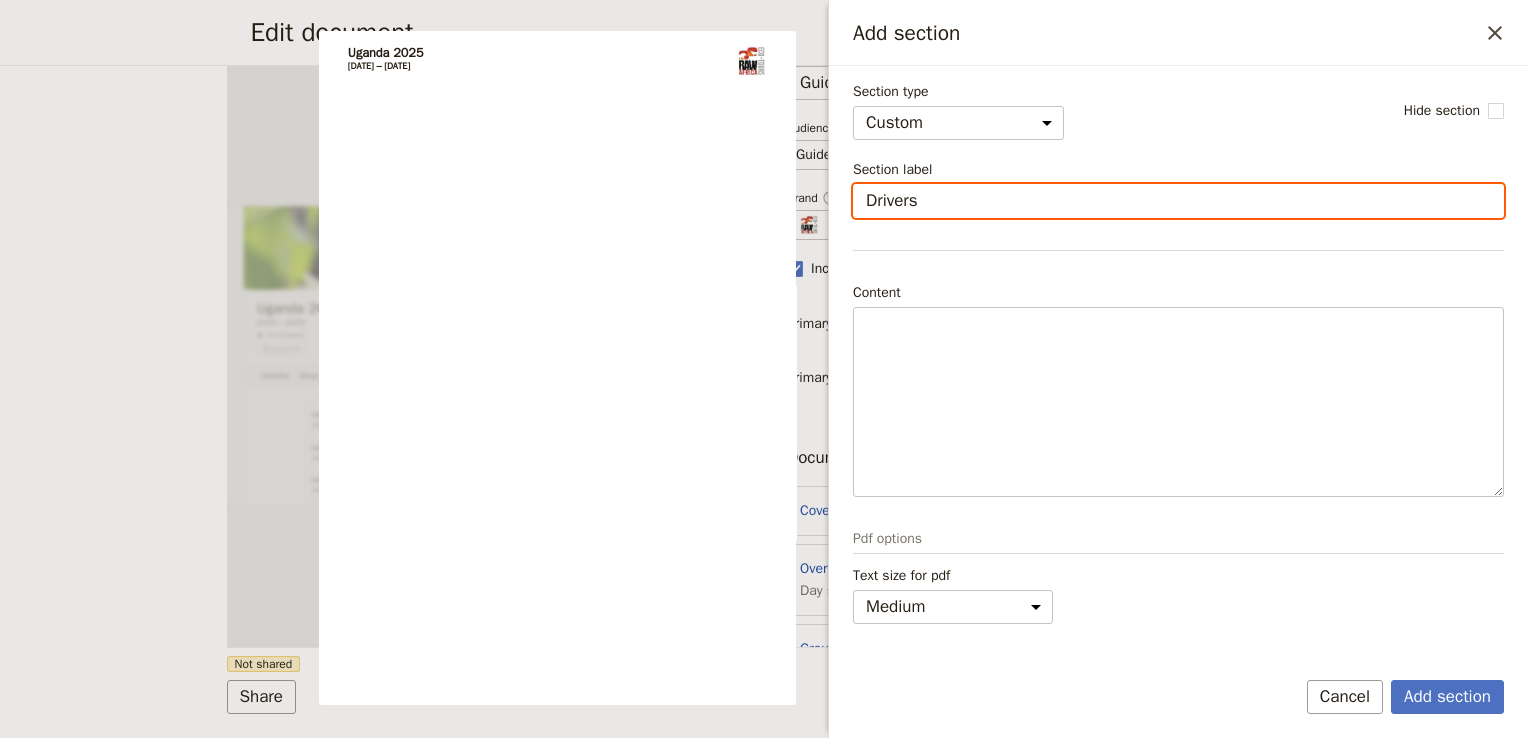 type on "Drivers" 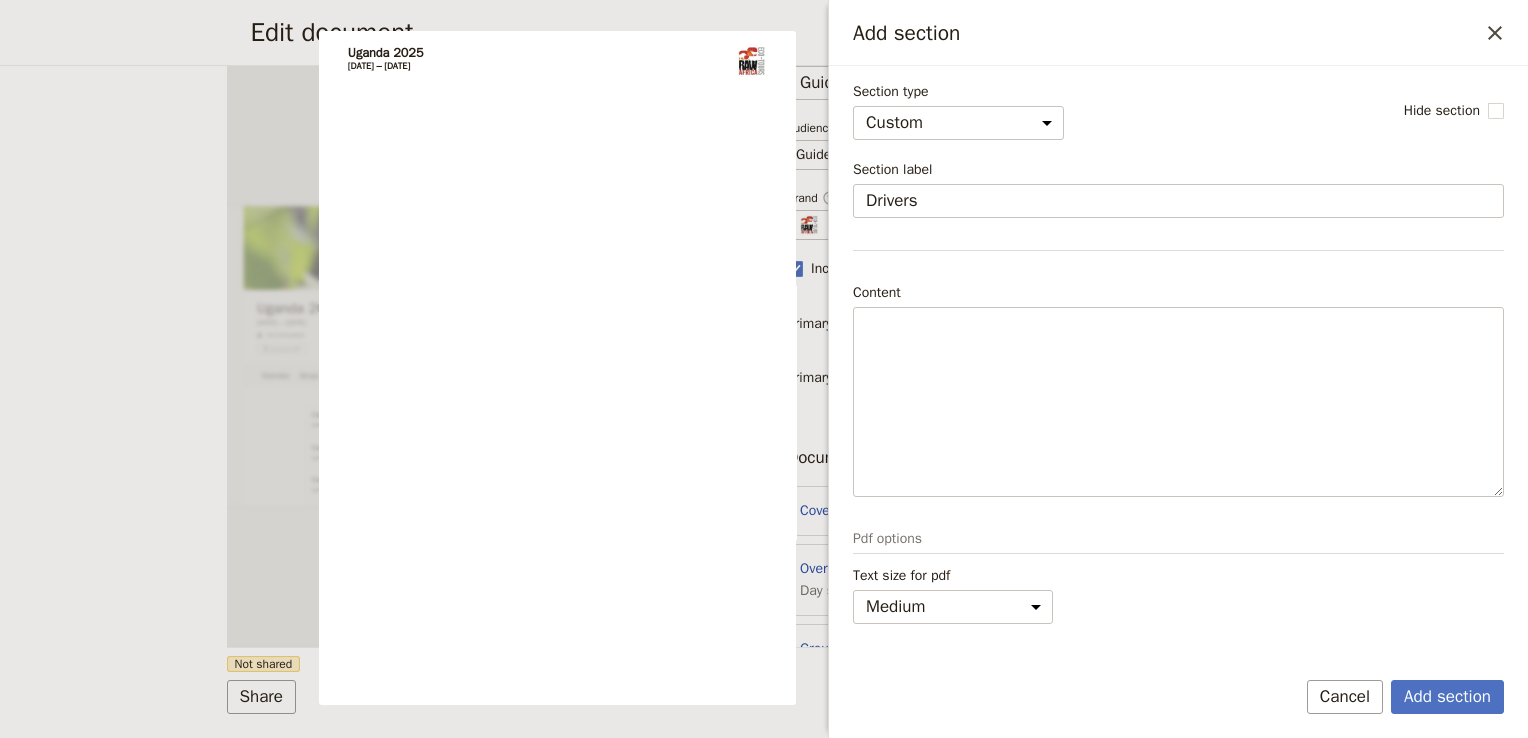 click on "Section type Cover page Day summary Itinerary Group details Contact details Suppliers and services Custom Hide section" at bounding box center (1178, 111) 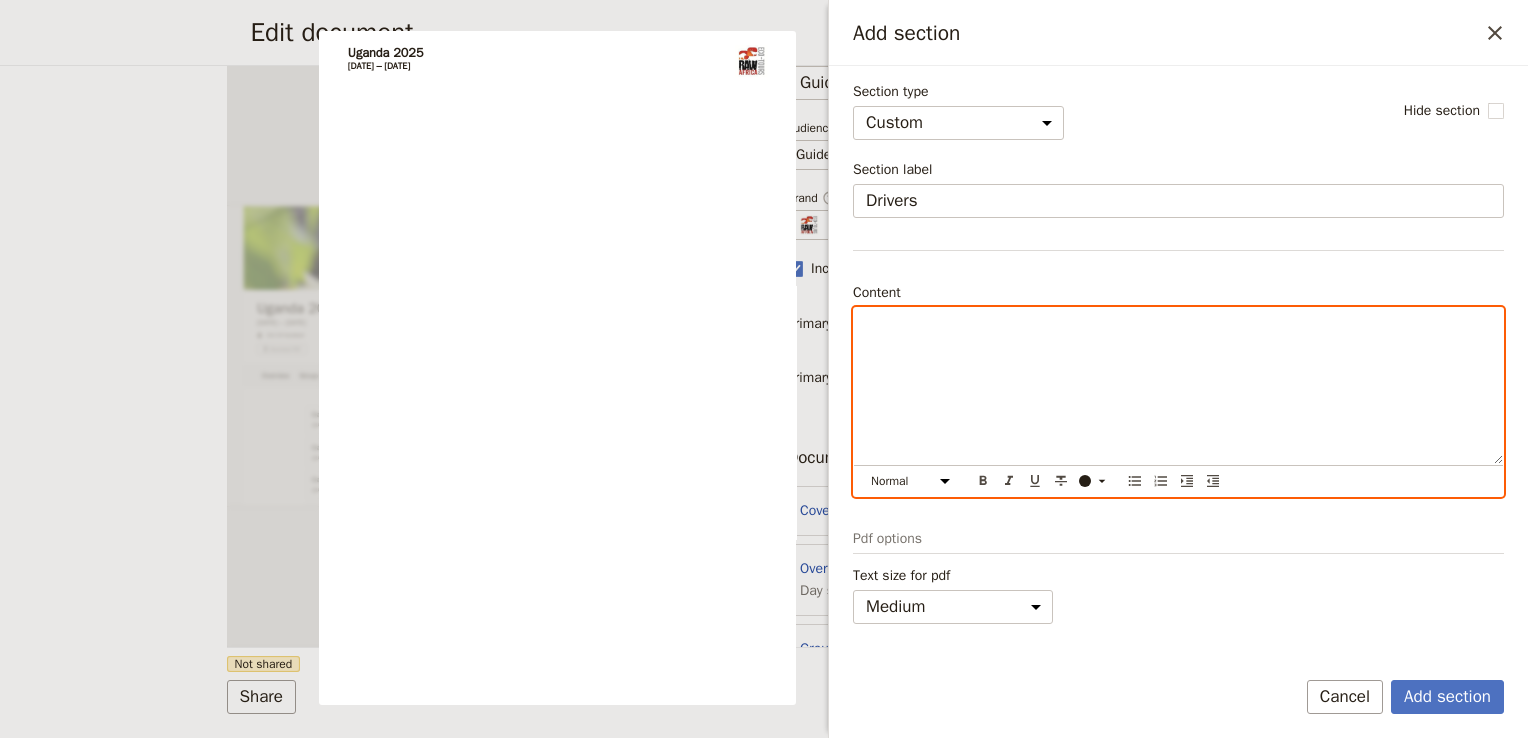 click at bounding box center [1178, 326] 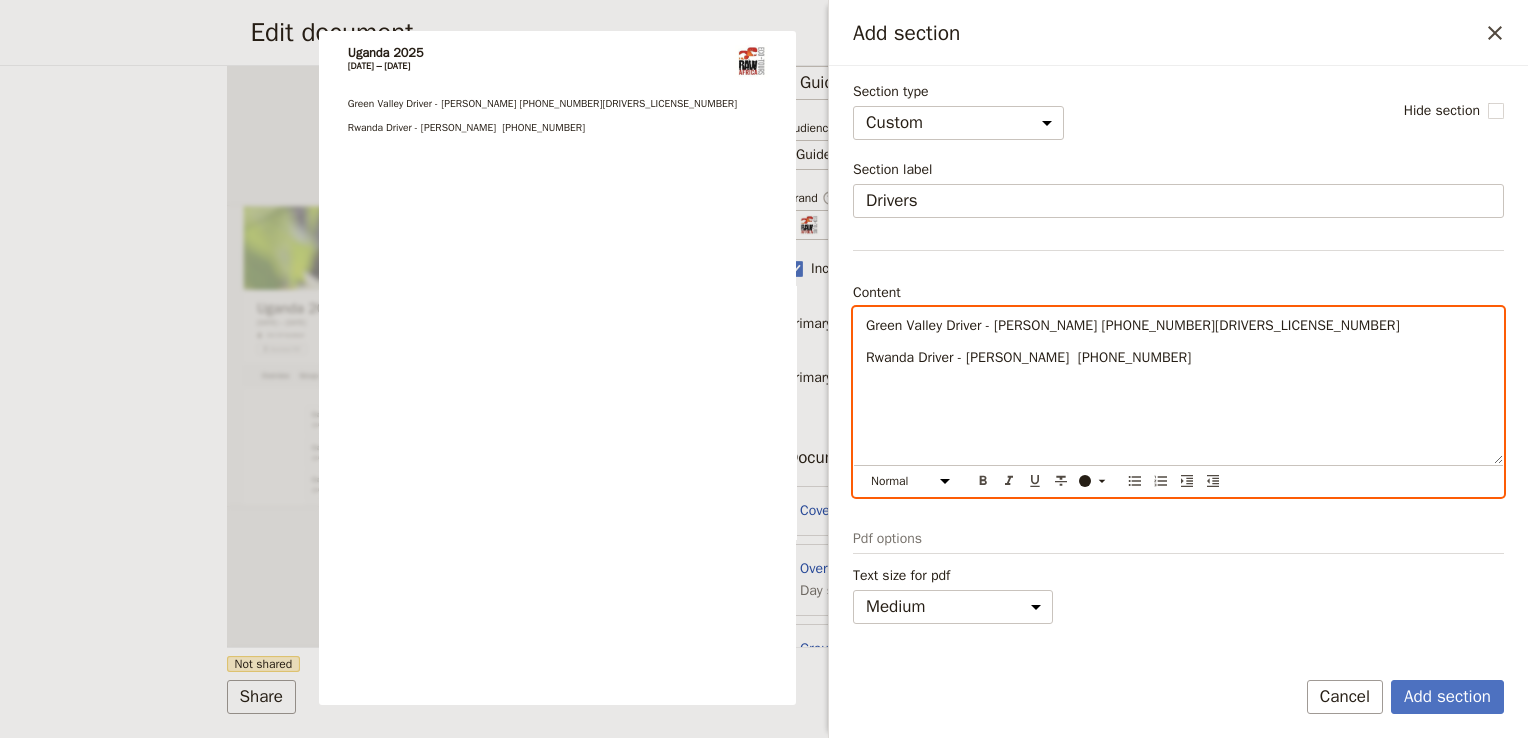 click on "Green Valley Driver - [PERSON_NAME] [PHONE_NUMBER][DRIVERS_LICENSE_NUMBER]" at bounding box center [1133, 325] 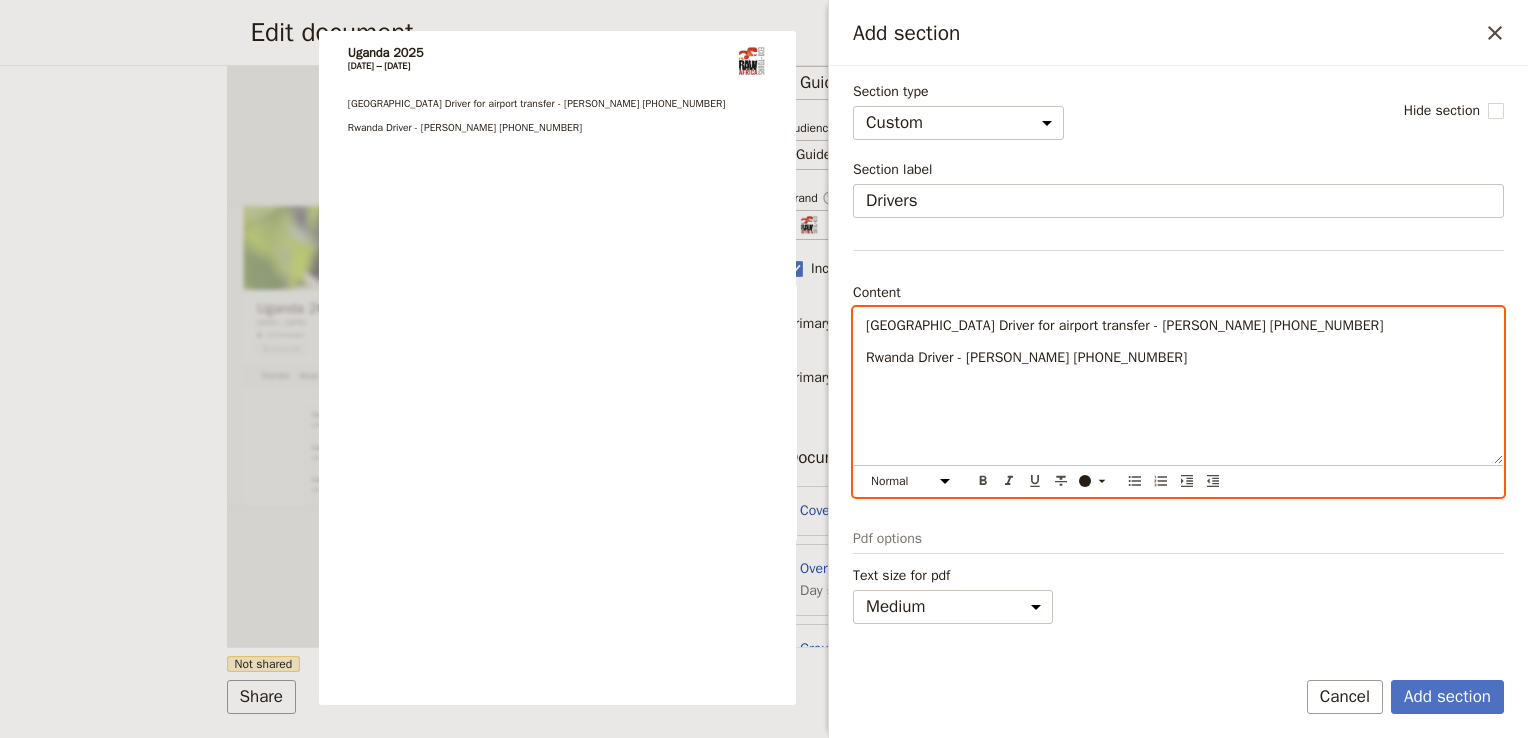 click on "Rwanda Driver - [PERSON_NAME] [PHONE_NUMBER]" at bounding box center [1178, 358] 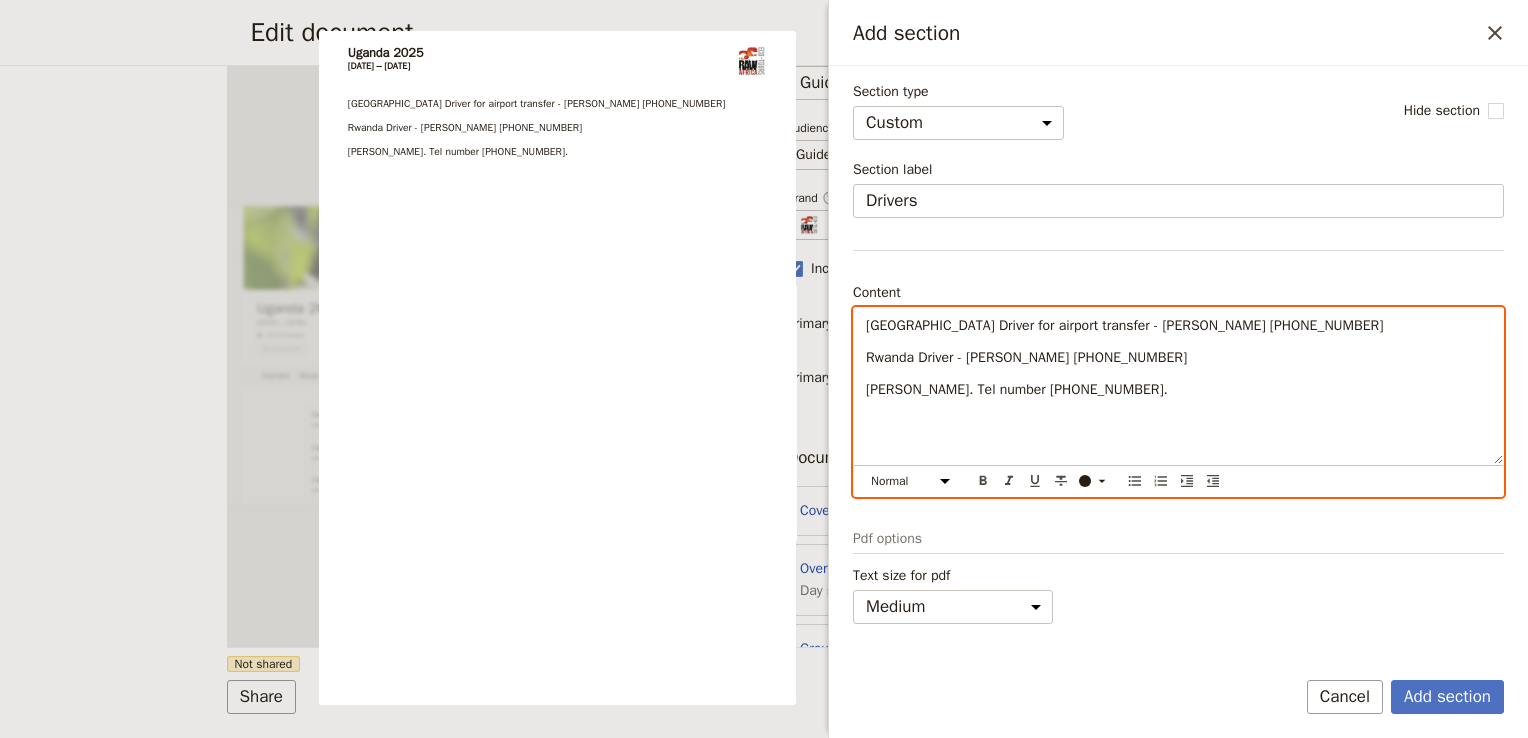 click on "[PERSON_NAME]. Tel number [PHONE_NUMBER]." at bounding box center [1017, 389] 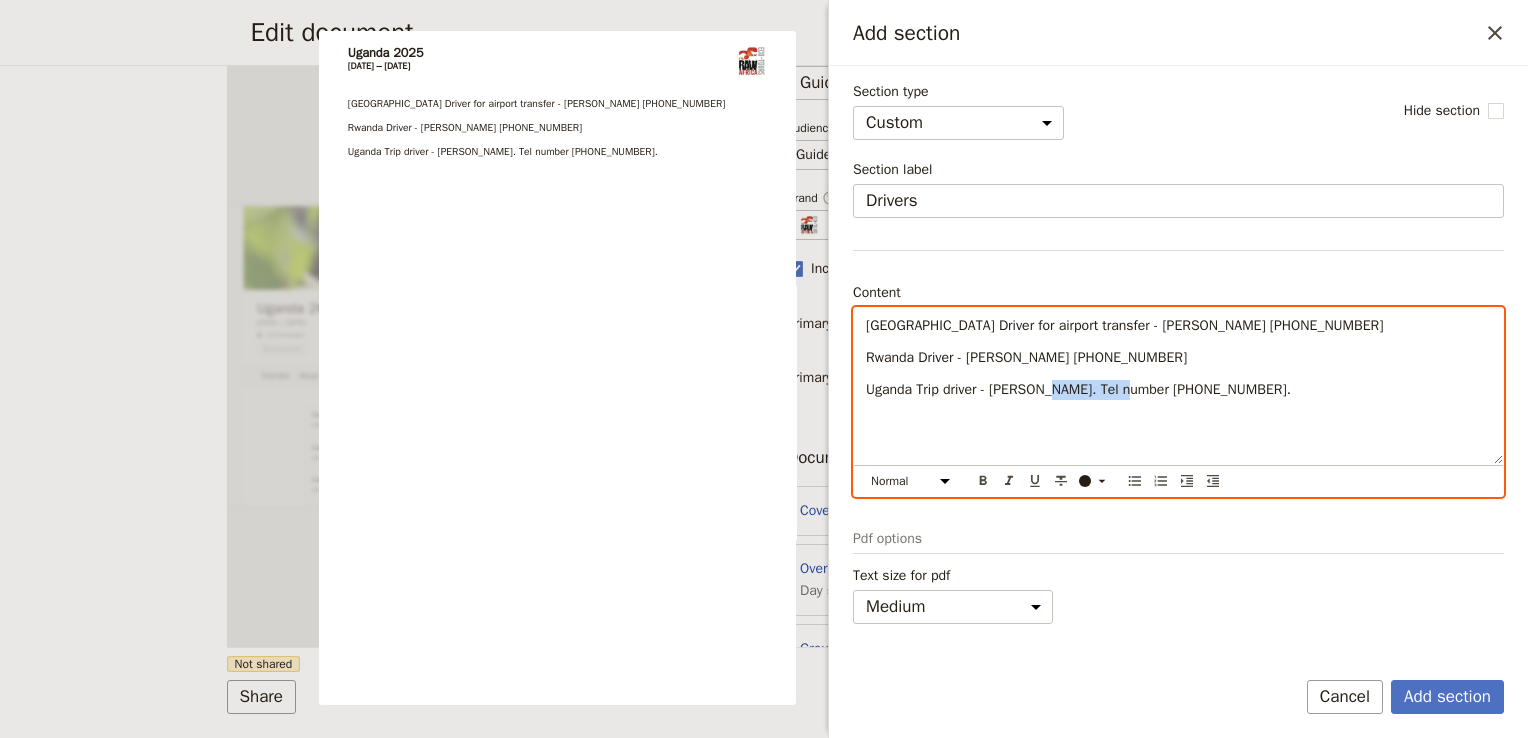 drag, startPoint x: 1124, startPoint y: 386, endPoint x: 1044, endPoint y: 399, distance: 81.04937 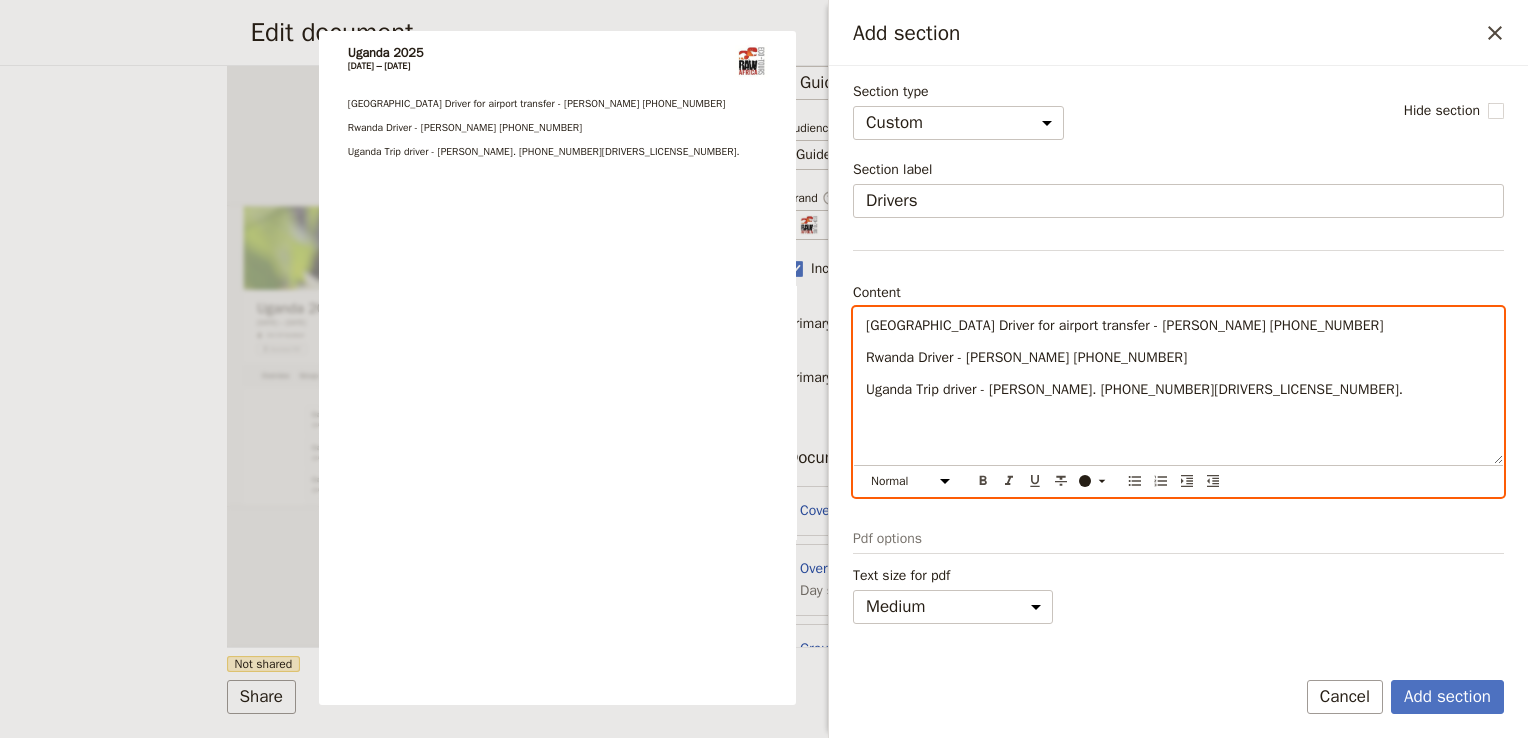 click on "Green Valley Driver for airport transfer - [PERSON_NAME] [PHONE_NUMBER] [GEOGRAPHIC_DATA] Driver - [PERSON_NAME] [PHONE_NUMBER] [DEMOGRAPHIC_DATA] Trip driver - [PERSON_NAME]. [PHONE_NUMBER][DRIVERS_LICENSE_NUMBER]." at bounding box center (1178, 386) 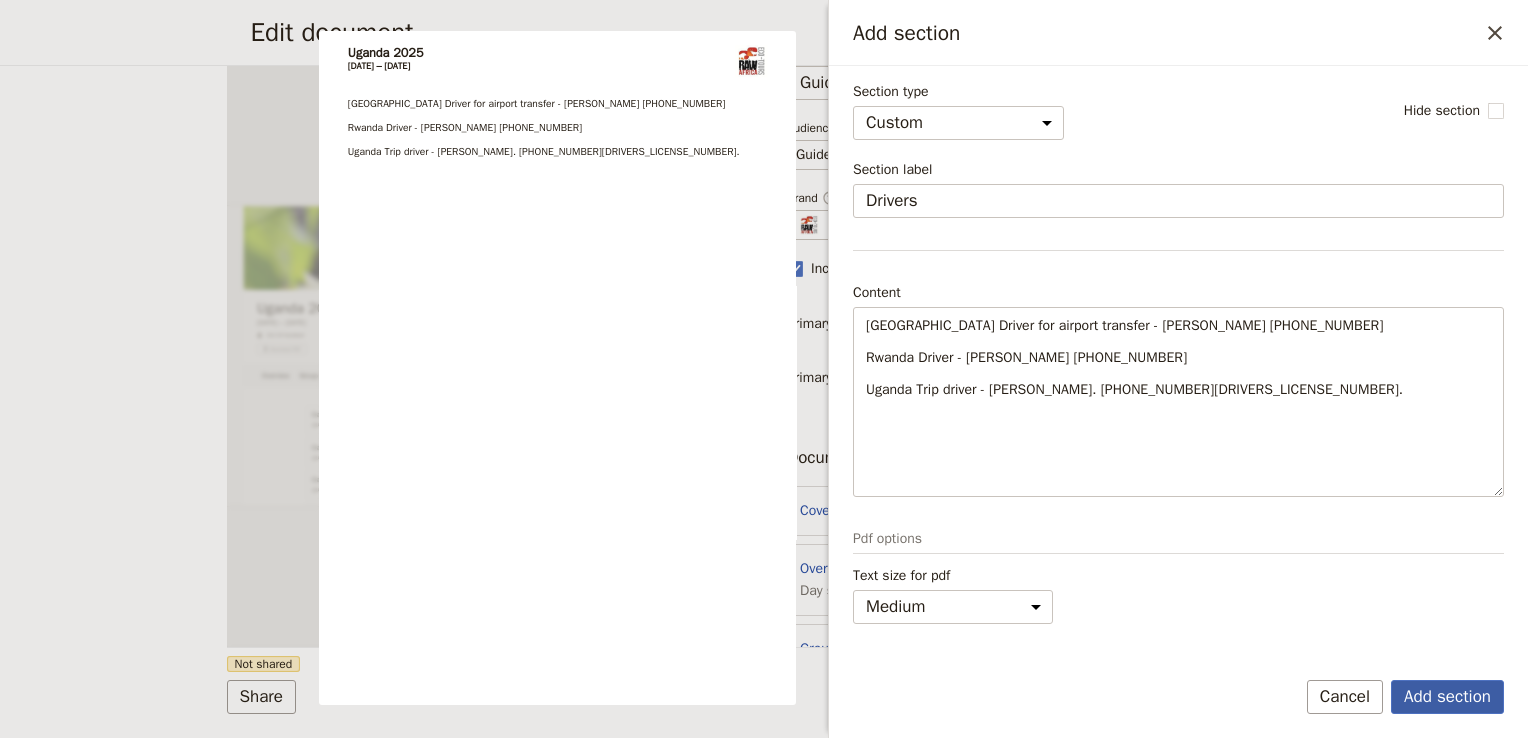 click on "Add section" at bounding box center (1447, 697) 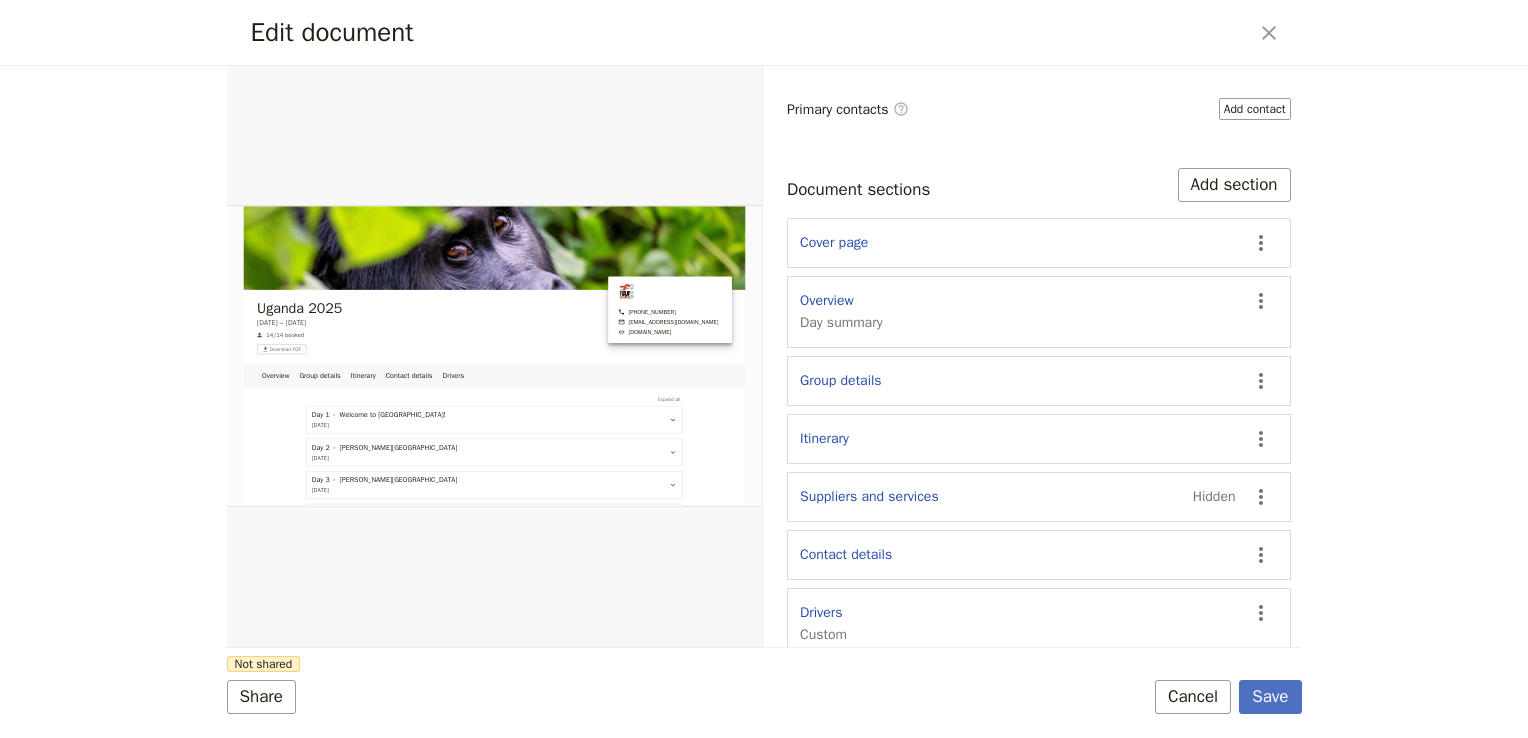 scroll, scrollTop: 322, scrollLeft: 0, axis: vertical 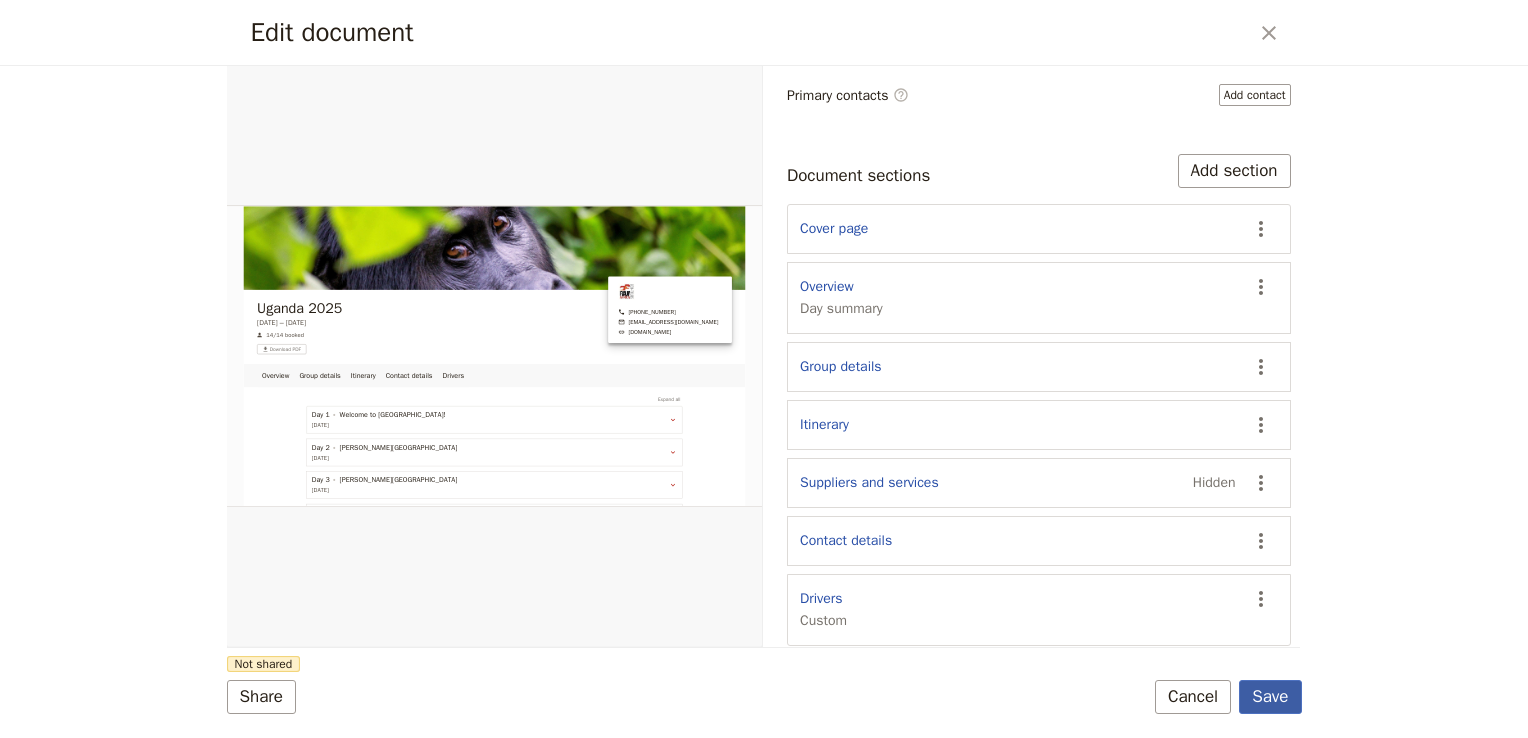click on "Save" at bounding box center (1270, 697) 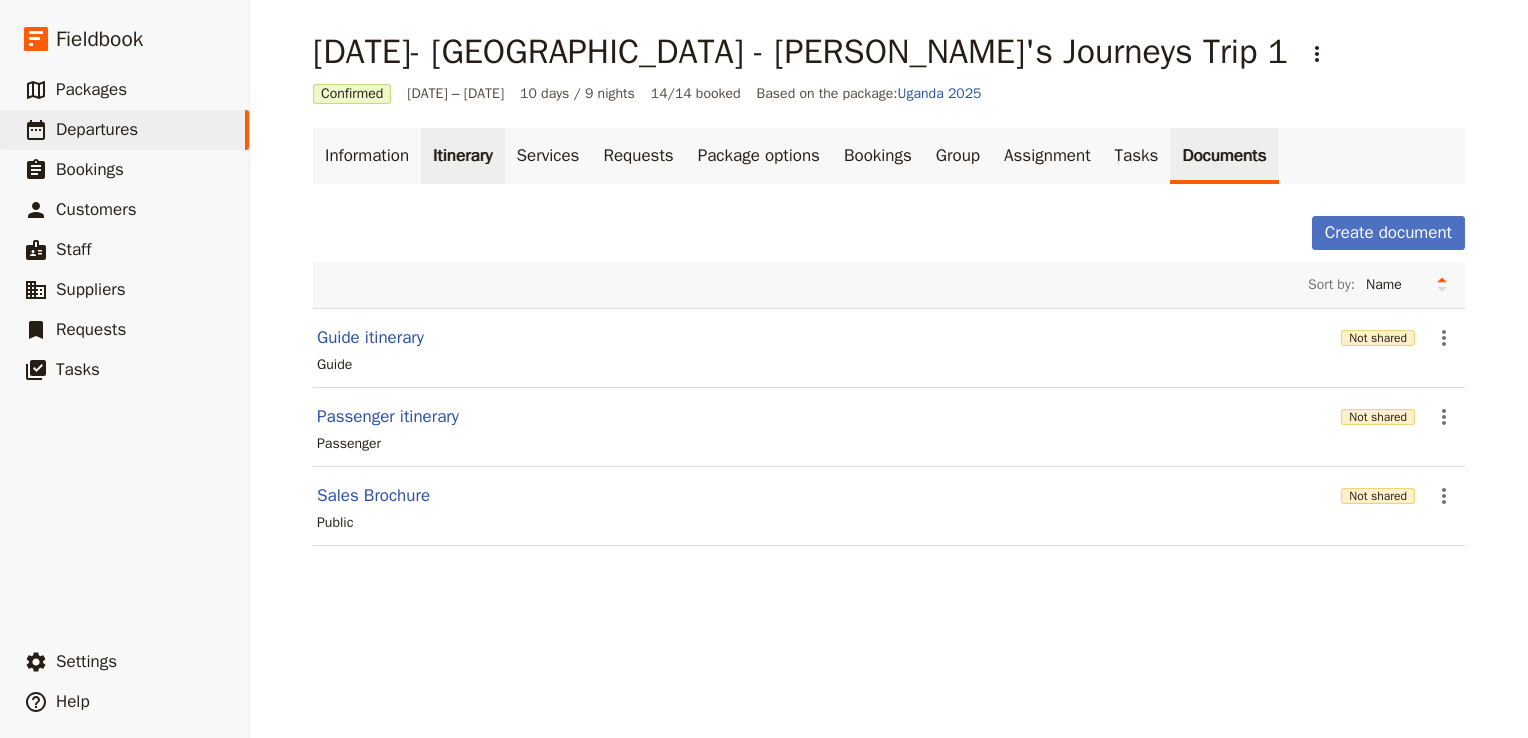 click on "Itinerary" at bounding box center (462, 156) 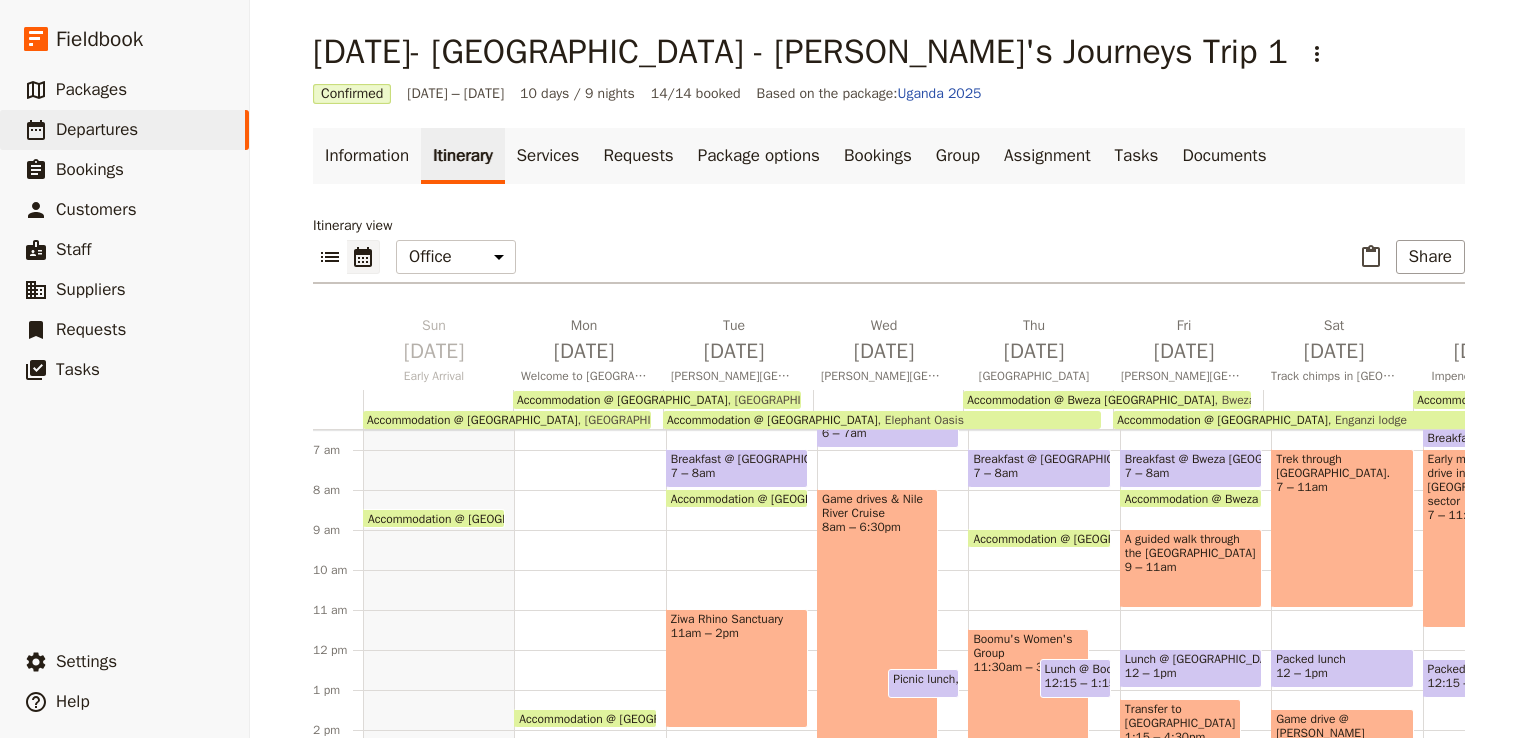 scroll, scrollTop: 160, scrollLeft: 0, axis: vertical 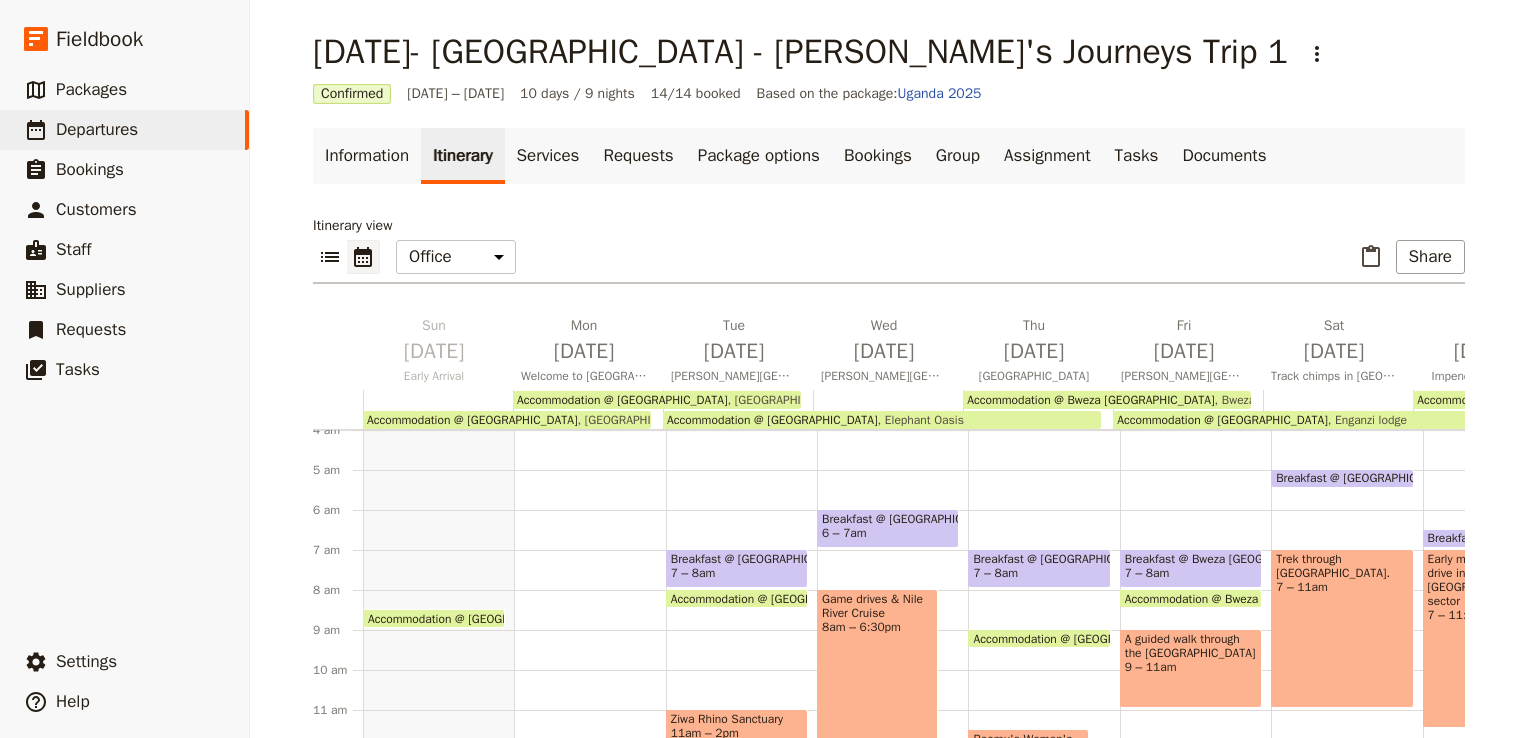 click on "Accommodation @ [GEOGRAPHIC_DATA]" at bounding box center [477, 618] 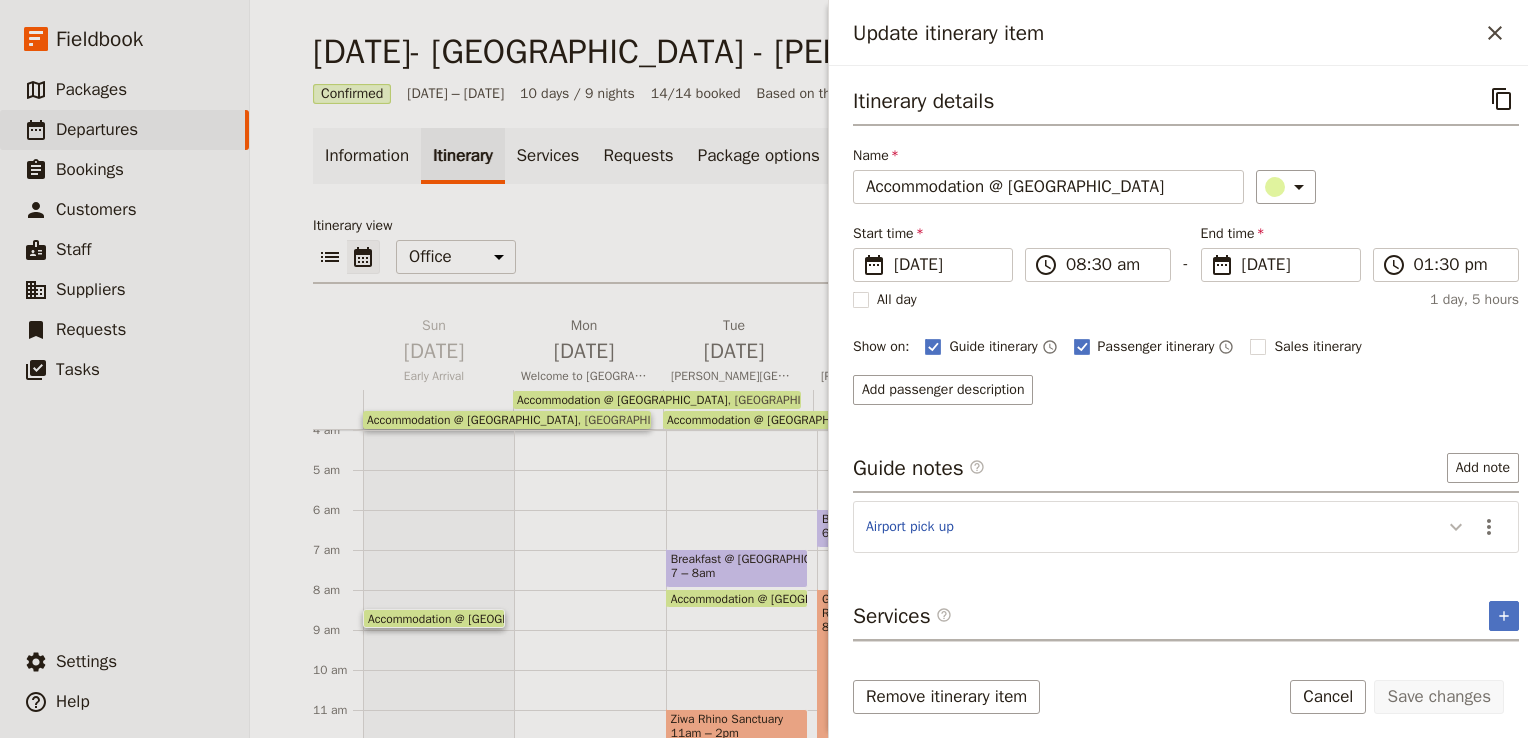 click 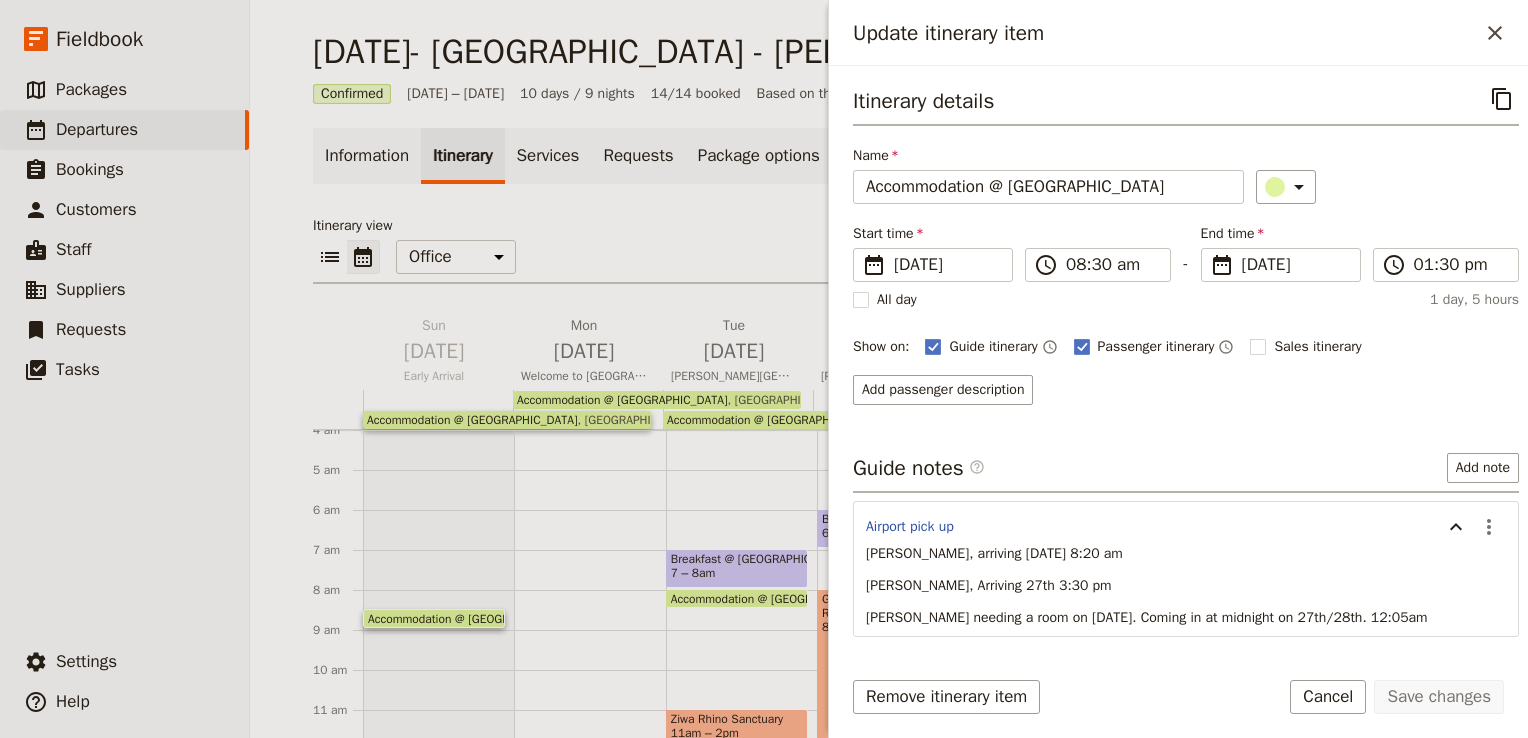 drag, startPoint x: 1451, startPoint y: 614, endPoint x: 863, endPoint y: 546, distance: 591.9189 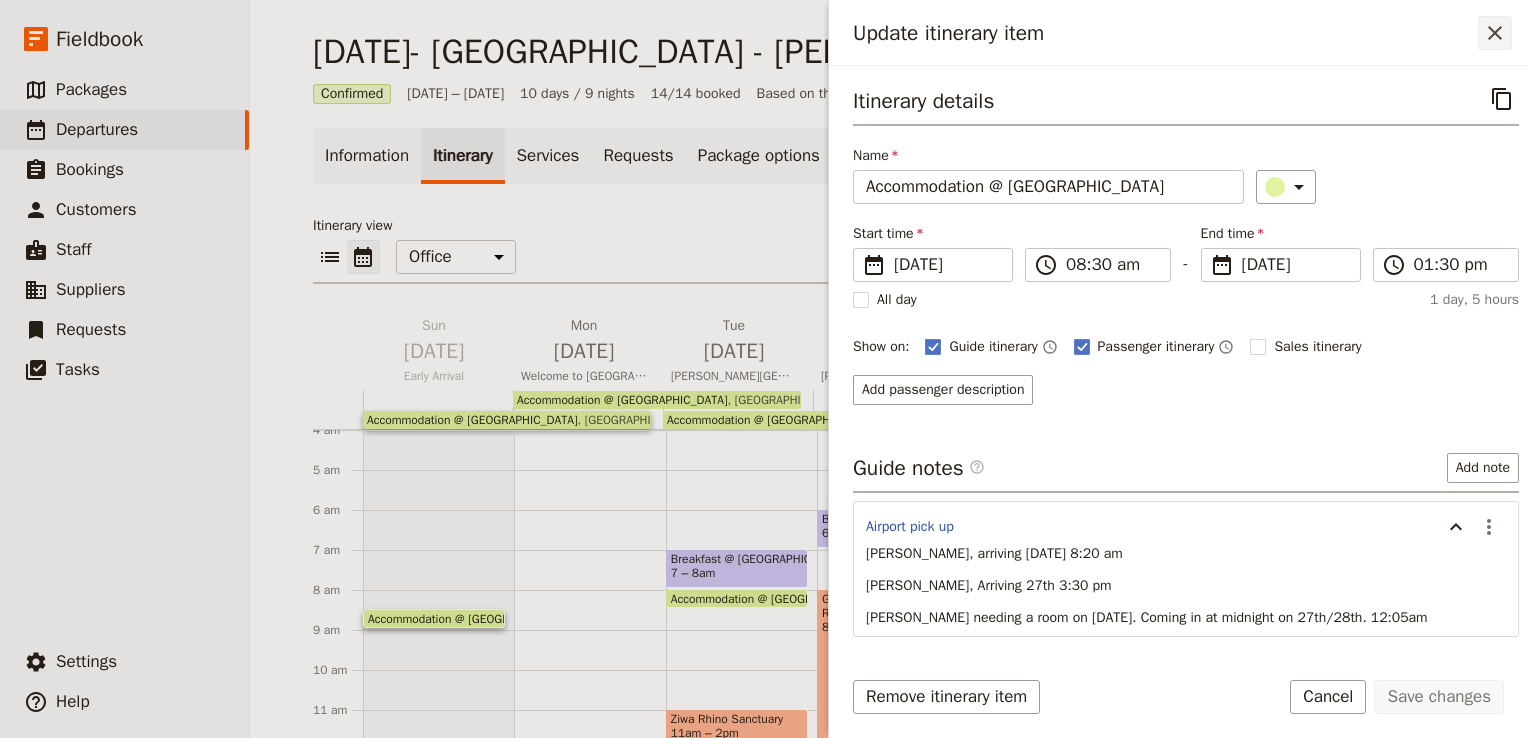 click on "​" at bounding box center [1495, 33] 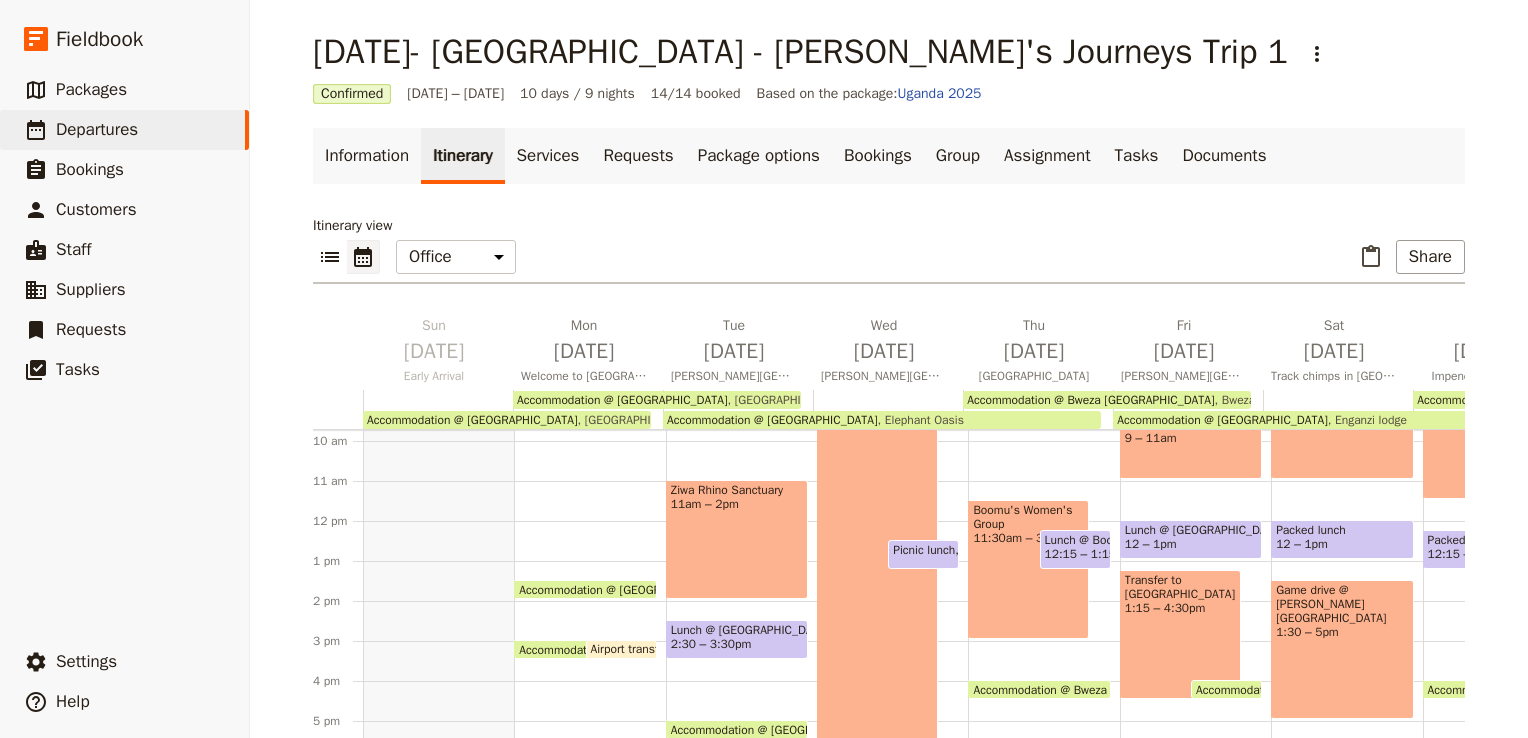 scroll, scrollTop: 508, scrollLeft: 0, axis: vertical 